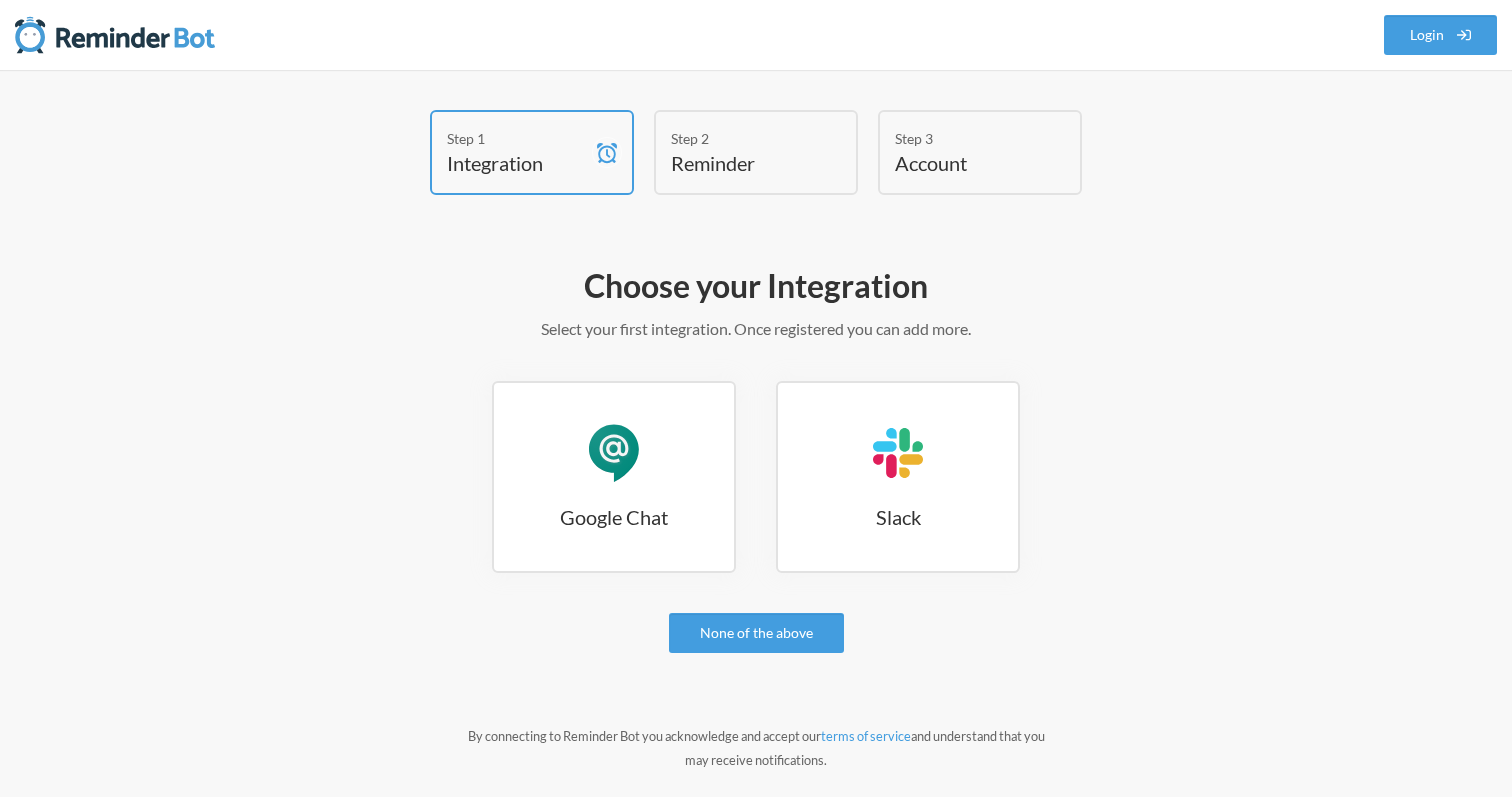 scroll, scrollTop: 0, scrollLeft: 0, axis: both 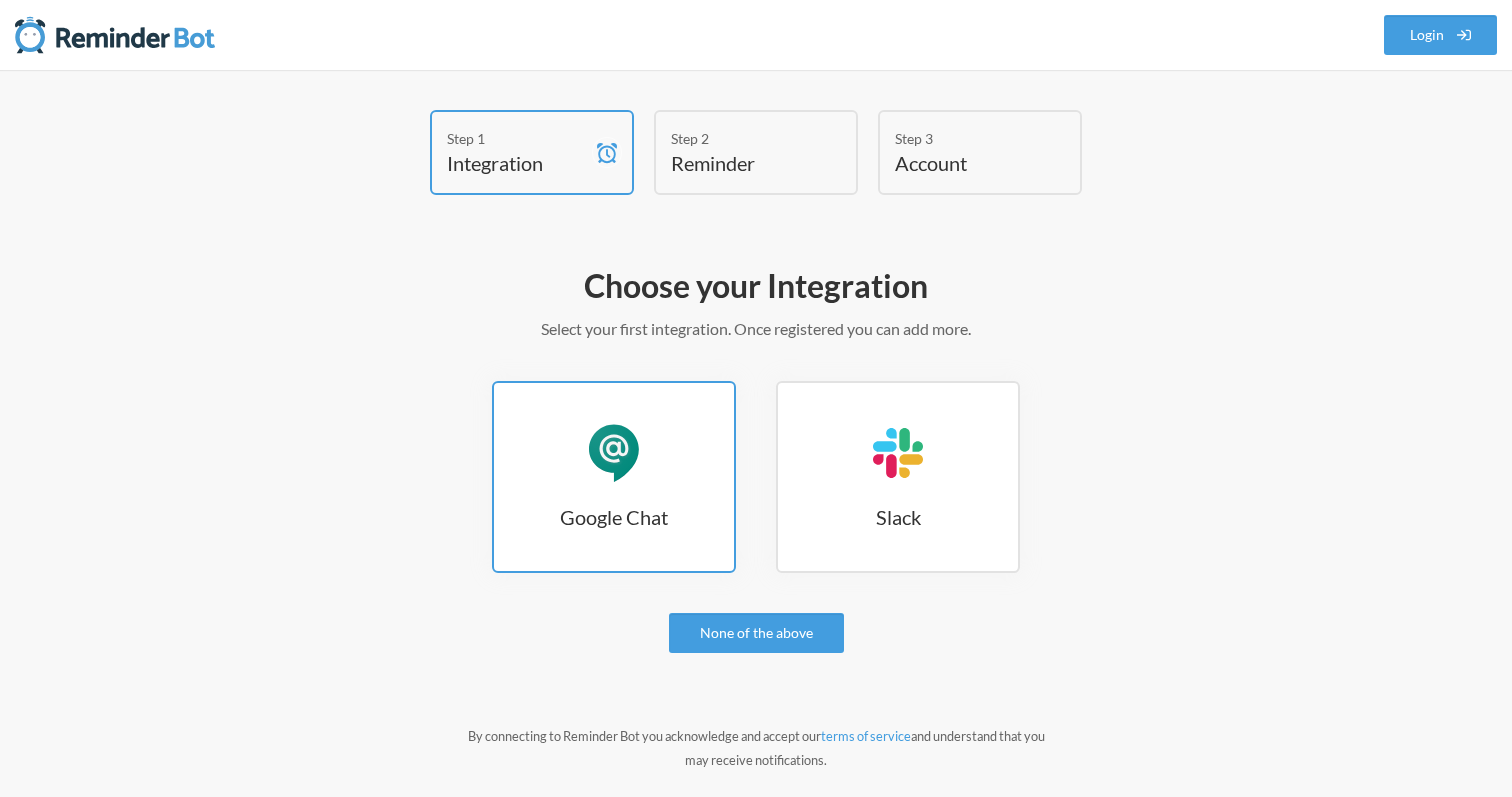 click on "Google Chat" at bounding box center (614, 453) 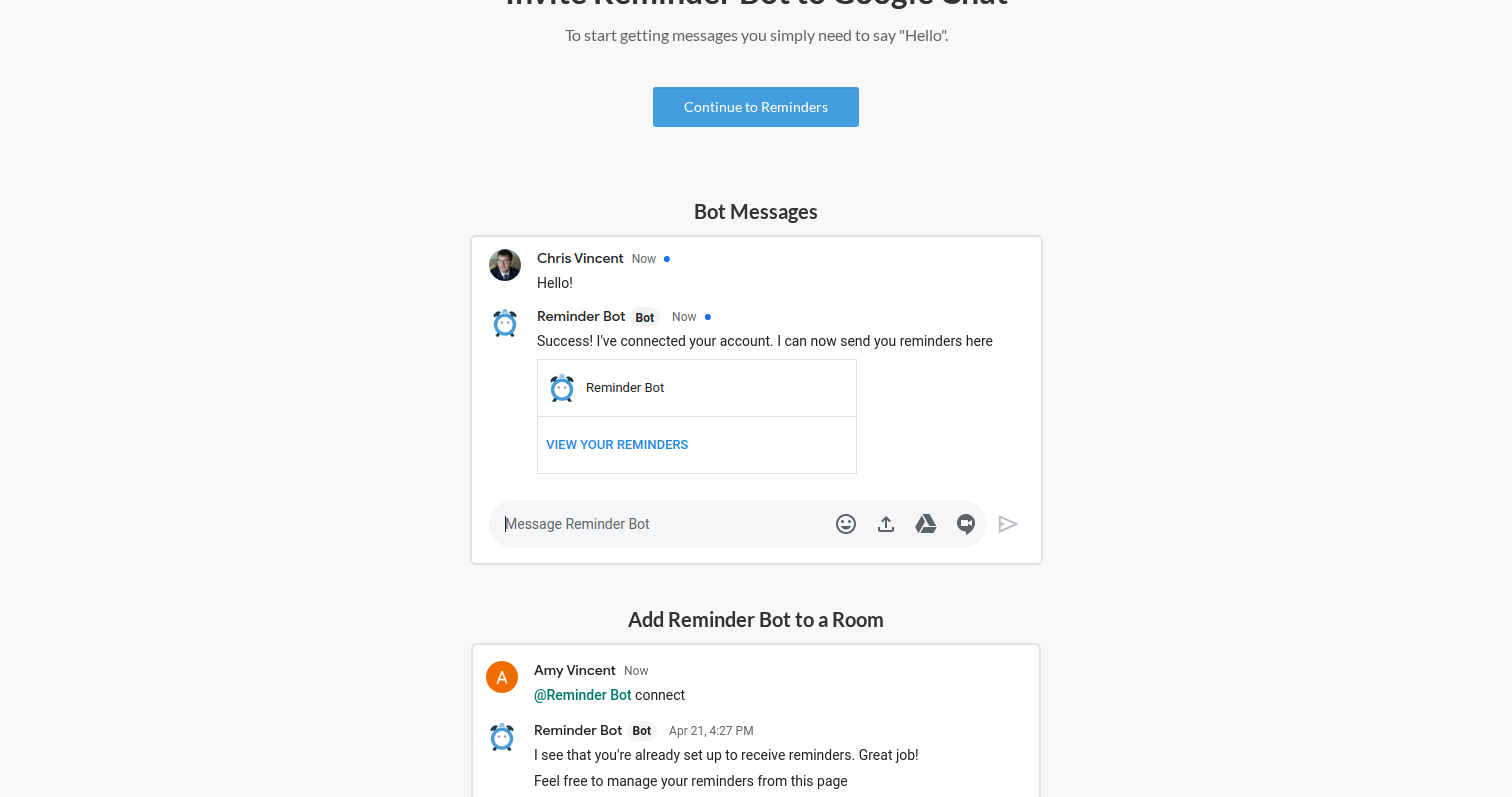 scroll, scrollTop: 0, scrollLeft: 0, axis: both 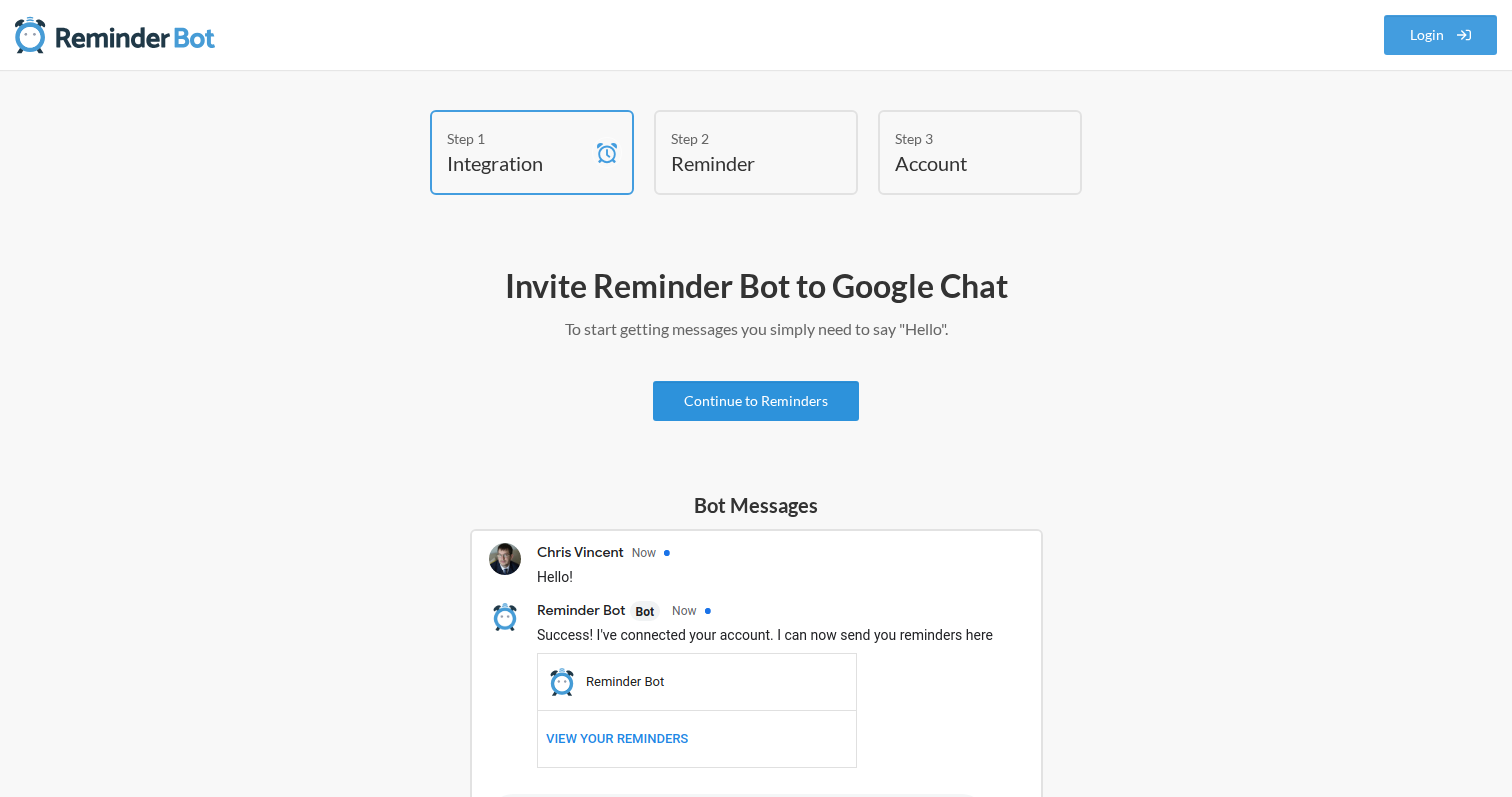 click on "Continue to Reminders" at bounding box center [756, 401] 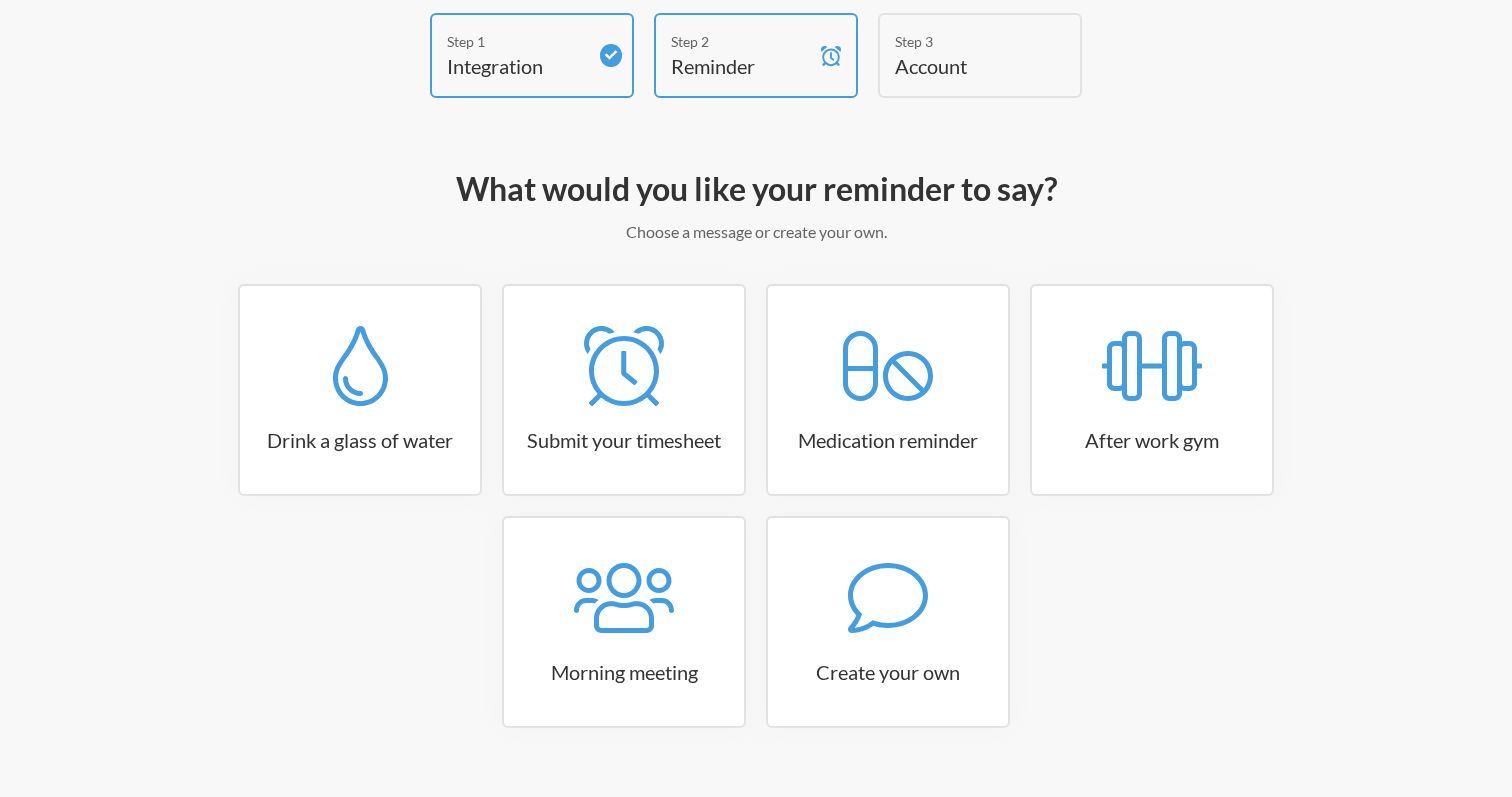 scroll, scrollTop: 120, scrollLeft: 0, axis: vertical 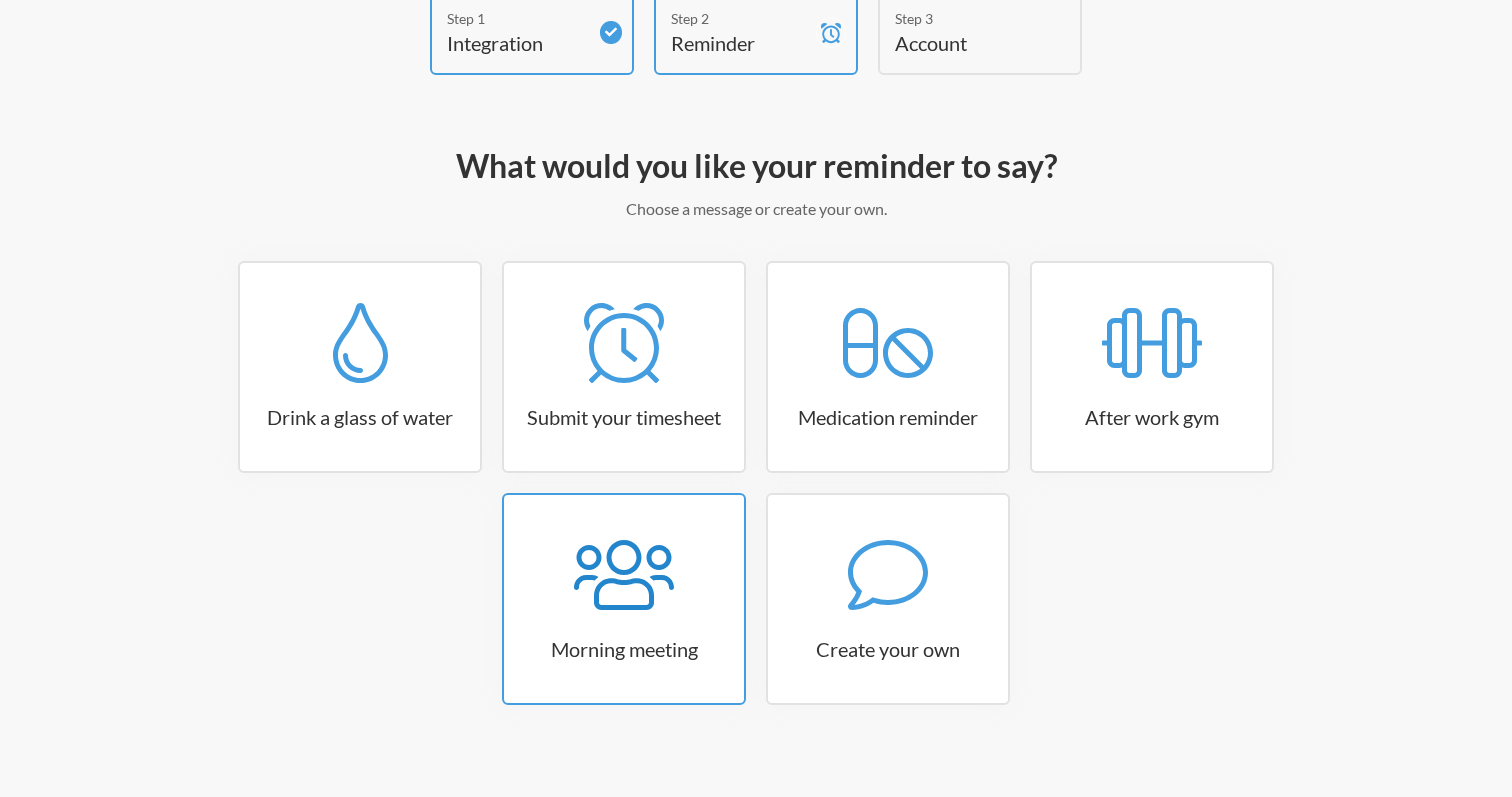 click 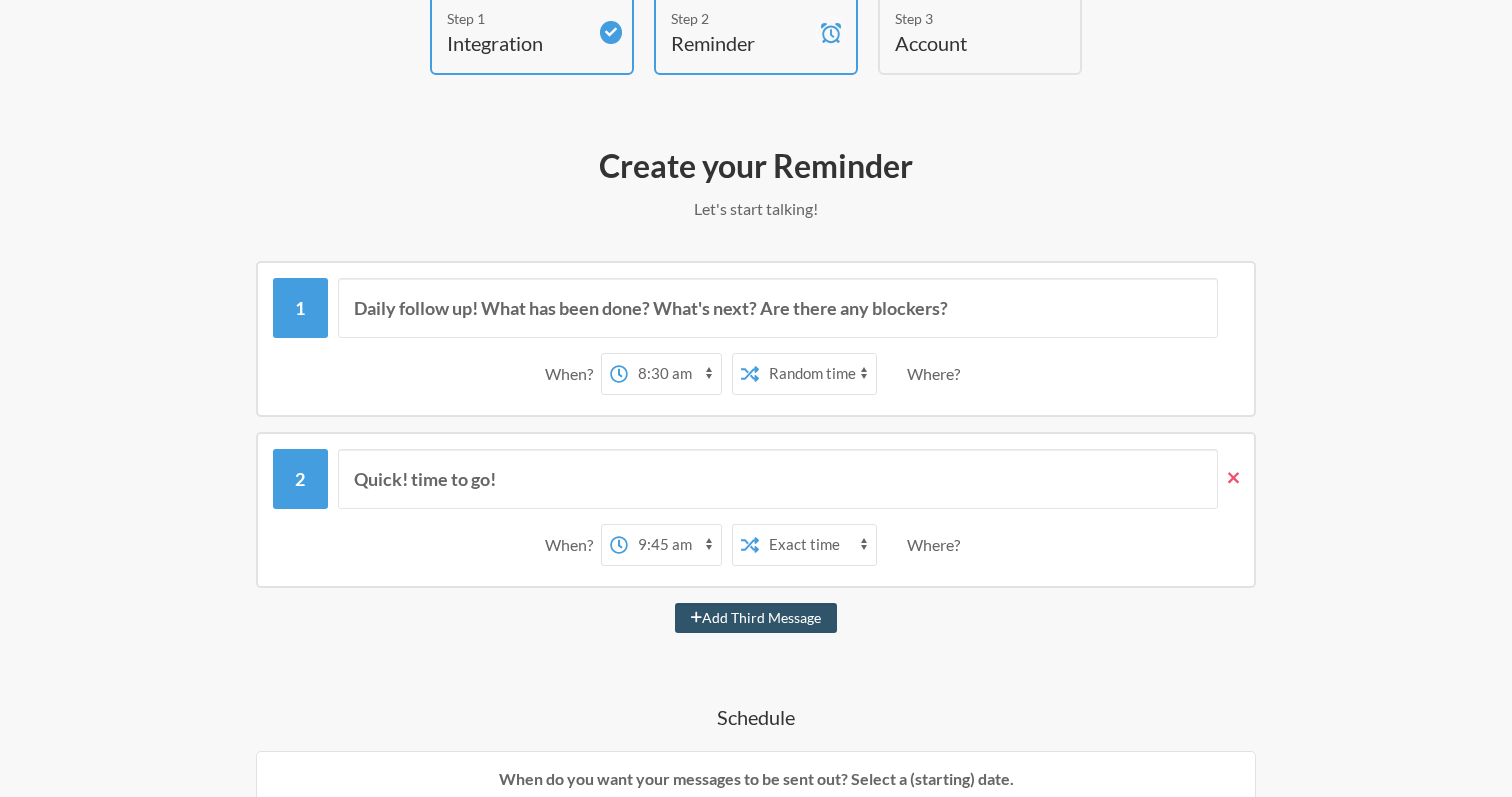 click at bounding box center (1228, 478) 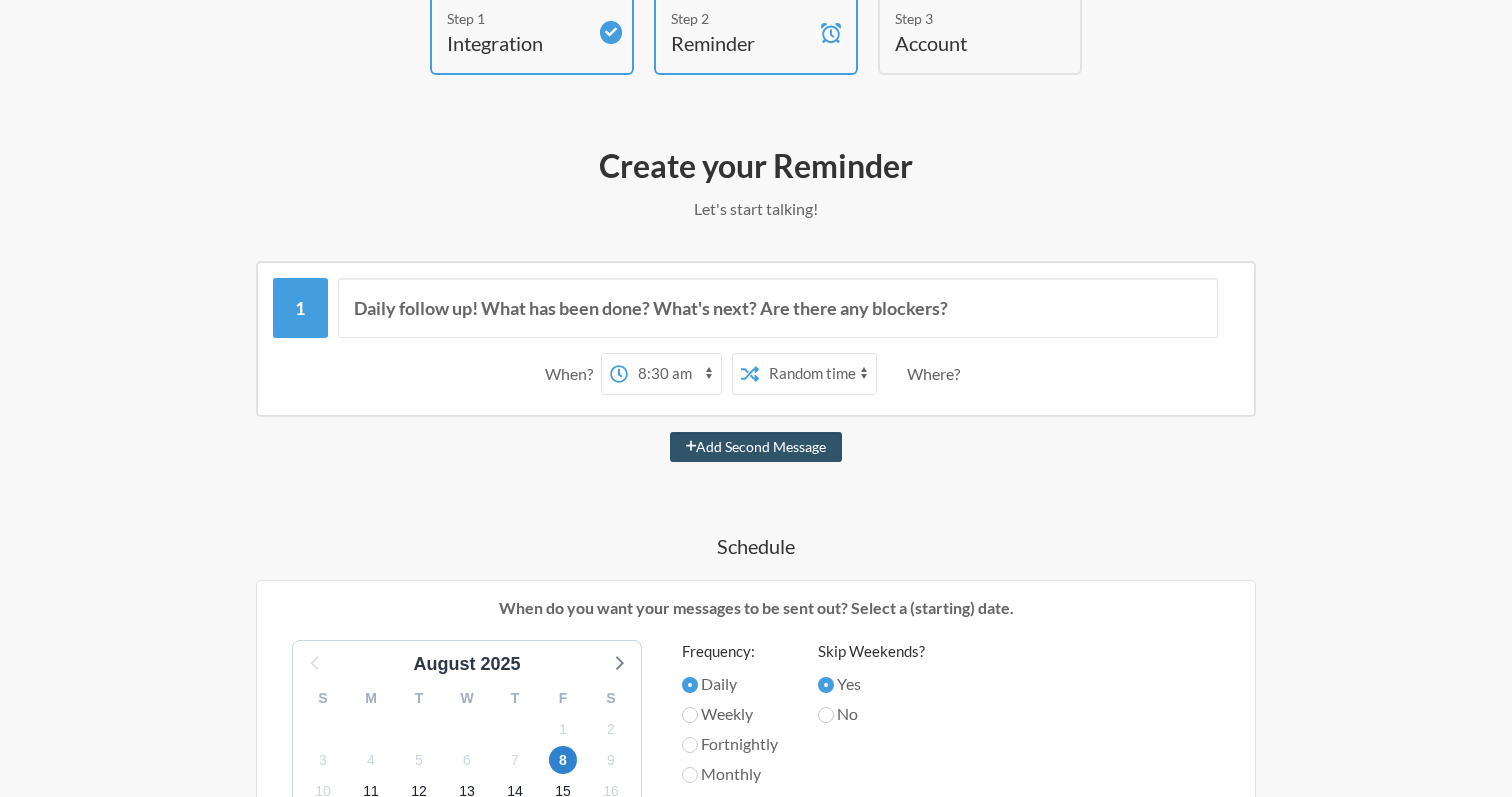 click on "12:00 am 12:15 am 12:30 am 12:45 am 1:00 am 1:15 am 1:30 am 1:45 am 2:00 am 2:15 am 2:30 am 2:45 am 3:00 am 3:15 am 3:30 am 3:45 am 4:00 am 4:15 am 4:30 am 4:45 am 5:00 am 5:15 am 5:30 am 5:45 am 6:00 am 6:15 am 6:30 am 6:45 am 7:00 am 7:15 am 7:30 am 7:45 am 8:00 am 8:15 am 8:30 am 8:45 am 9:00 am 9:15 am 9:30 am 9:45 am 10:00 am 10:15 am 10:30 am 10:45 am 11:00 am 11:15 am 11:30 am 11:45 am 12:00 pm 12:15 pm 12:30 pm 12:45 pm 1:00 pm 1:15 pm 1:30 pm 1:45 pm 2:00 pm 2:15 pm 2:30 pm 2:45 pm 3:00 pm 3:15 pm 3:30 pm 3:45 pm 4:00 pm 4:15 pm 4:30 pm 4:45 pm 5:00 pm 5:15 pm 5:30 pm 5:45 pm 6:00 pm 6:15 pm 6:30 pm 6:45 pm 7:00 pm 7:15 pm 7:30 pm 7:45 pm 8:00 pm 8:15 pm 8:30 pm 8:45 pm 9:00 pm 9:15 pm 9:30 pm 9:45 pm 10:00 pm 10:15 pm 10:30 pm 10:45 pm 11:00 pm 11:15 pm 11:30 pm 11:45 pm" at bounding box center (674, 374) 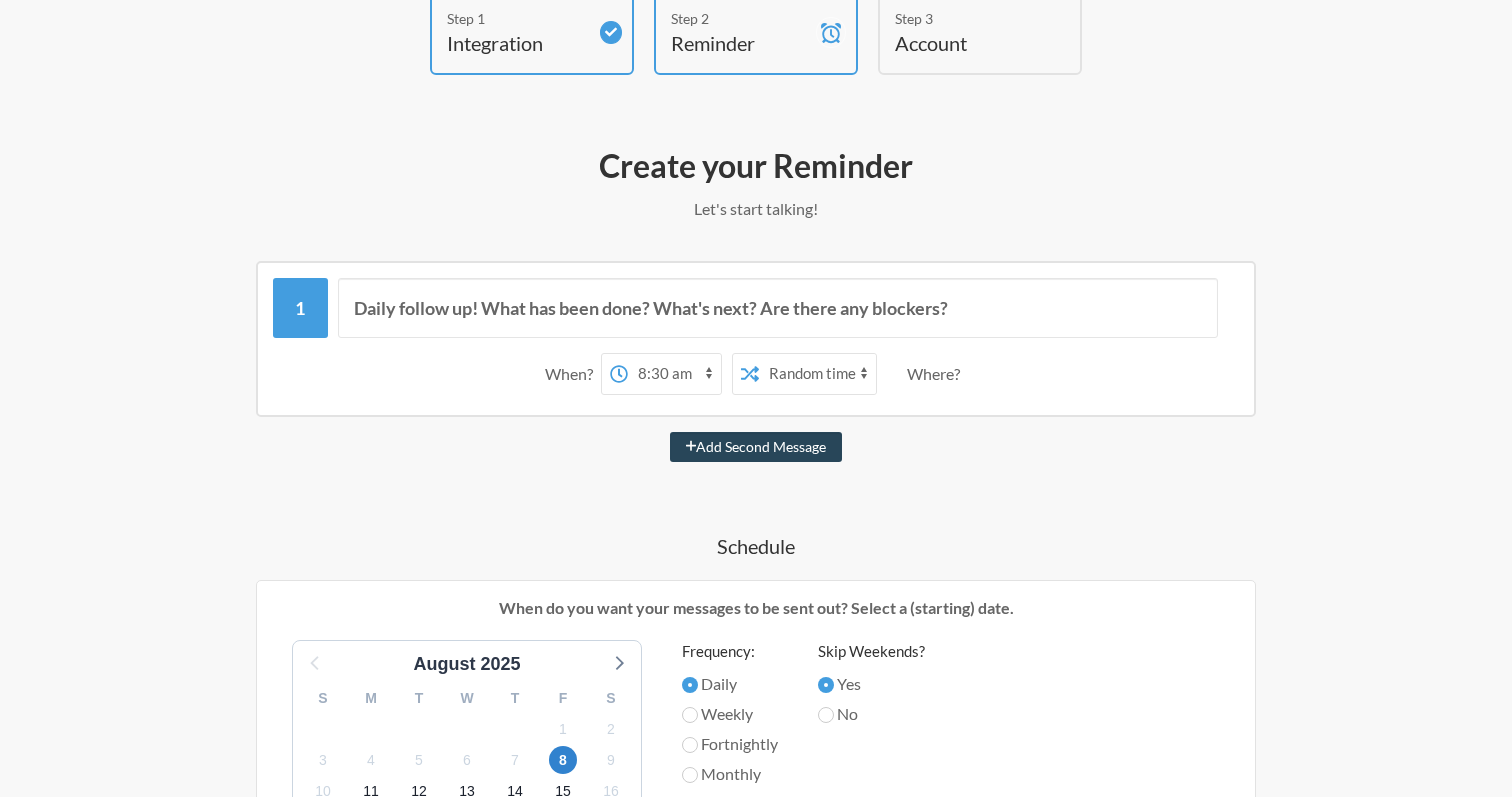 click on "Add Second Message" at bounding box center (756, 447) 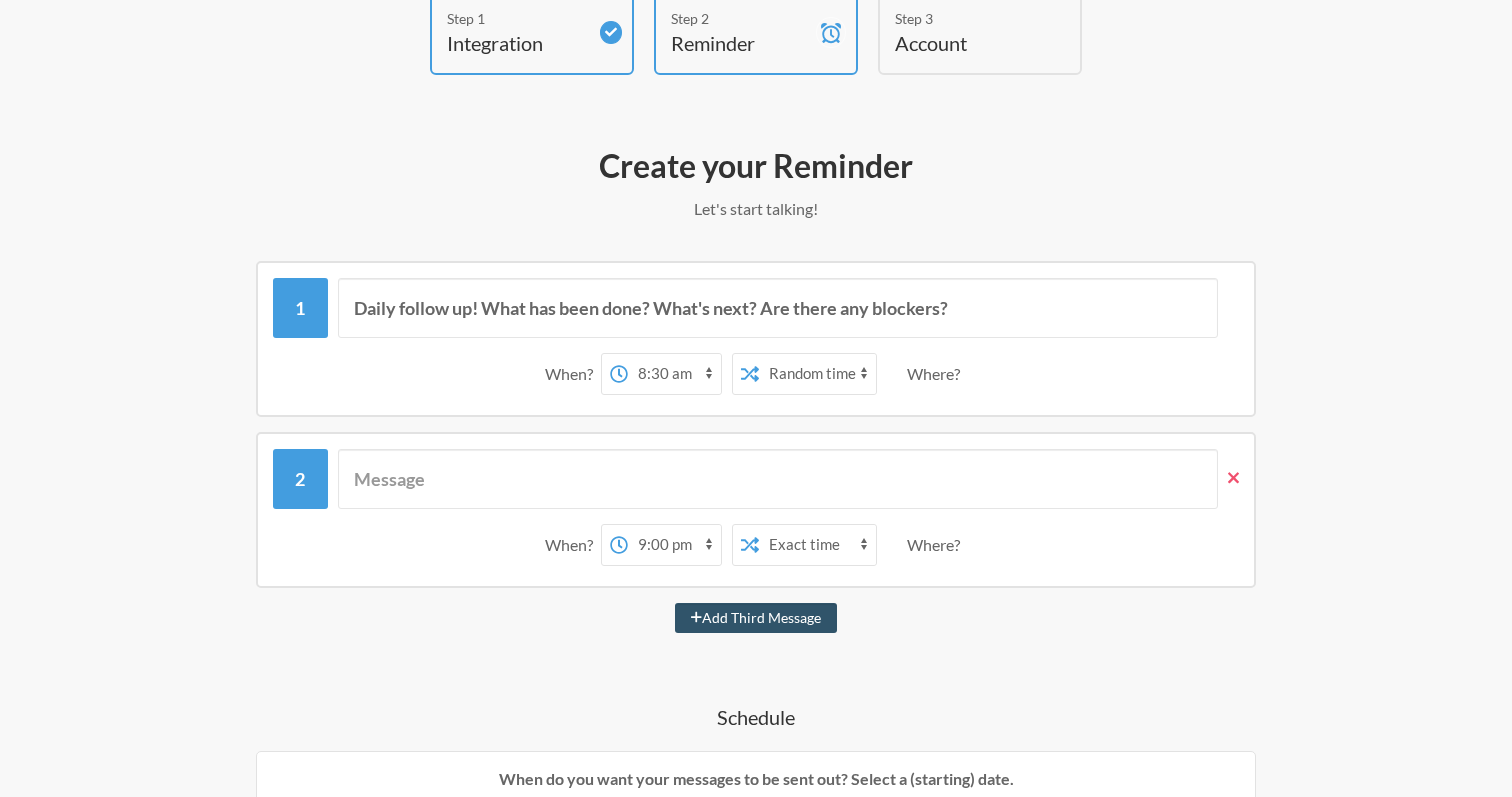 click 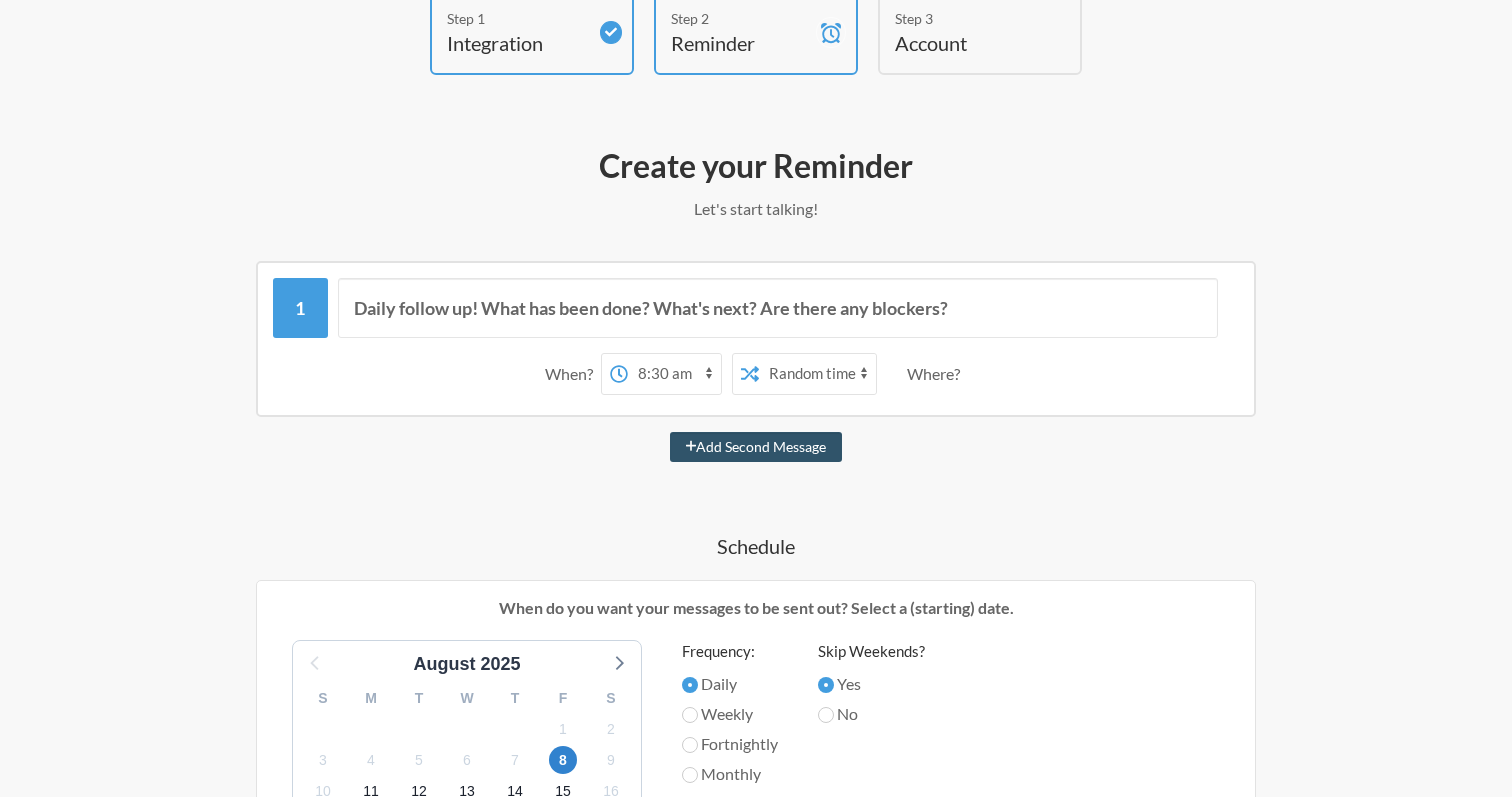 click on "Exact time Random time" at bounding box center [817, 374] 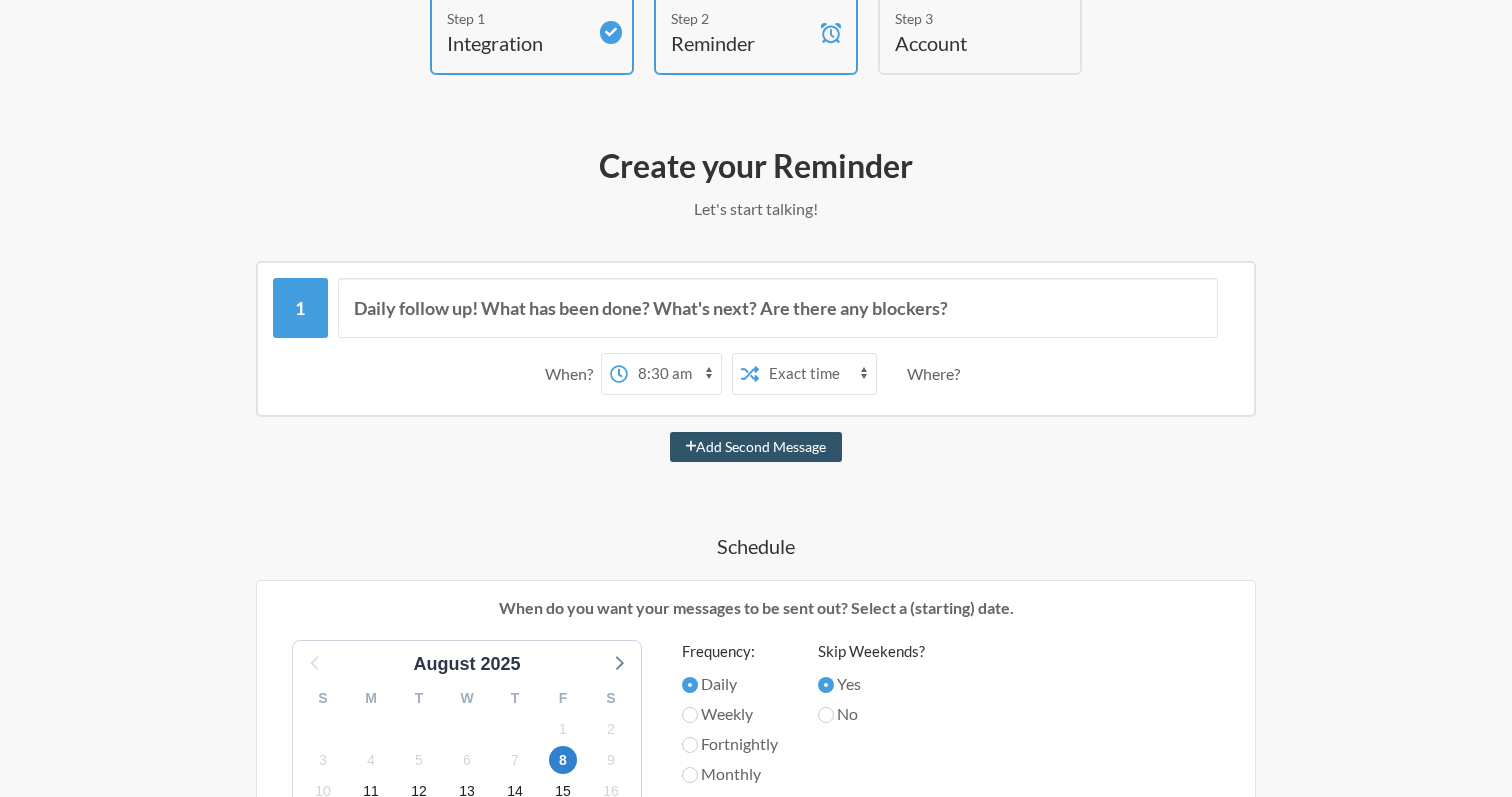 click on "Add Second Message" at bounding box center [756, 447] 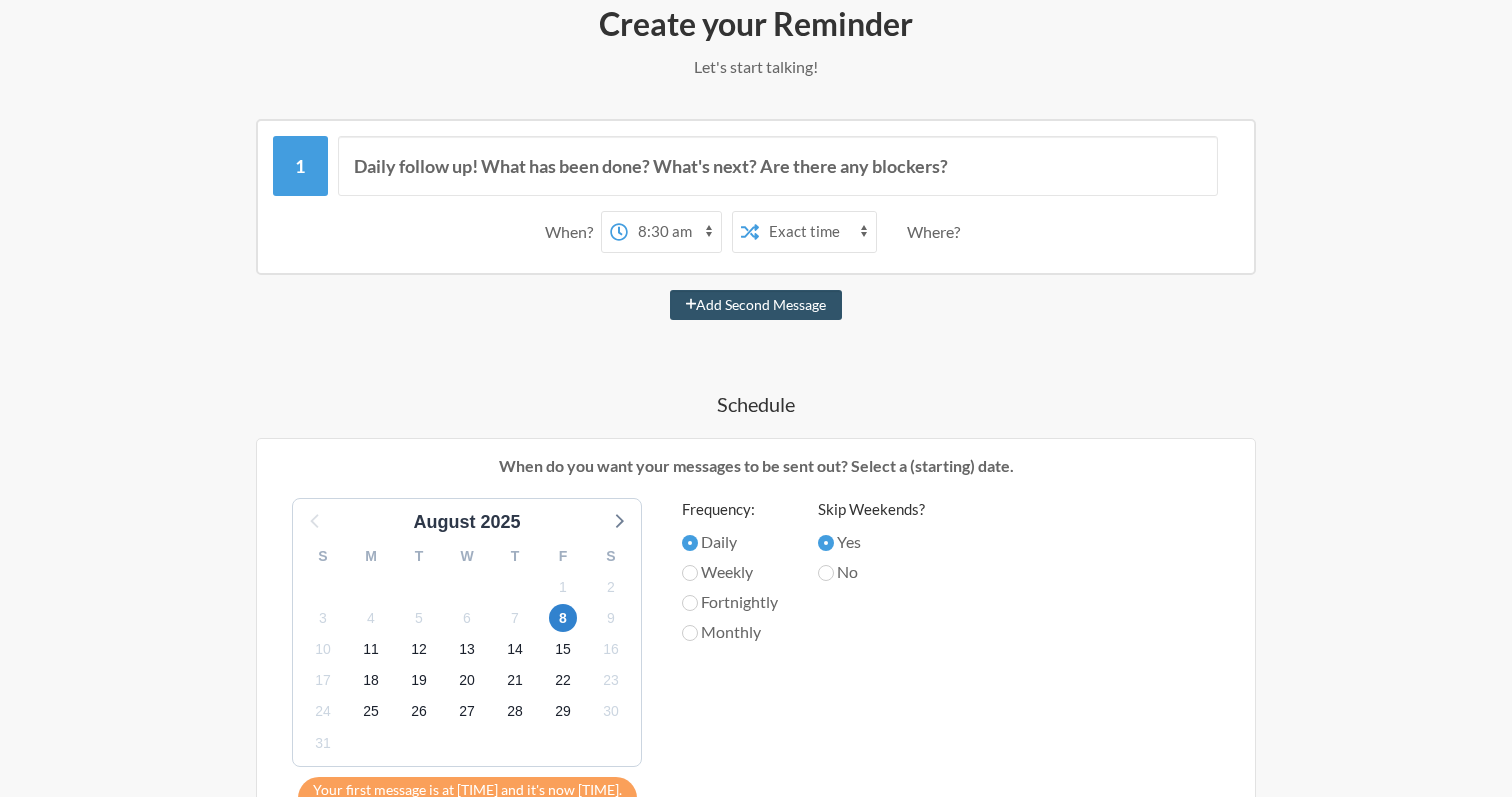 scroll, scrollTop: 313, scrollLeft: 0, axis: vertical 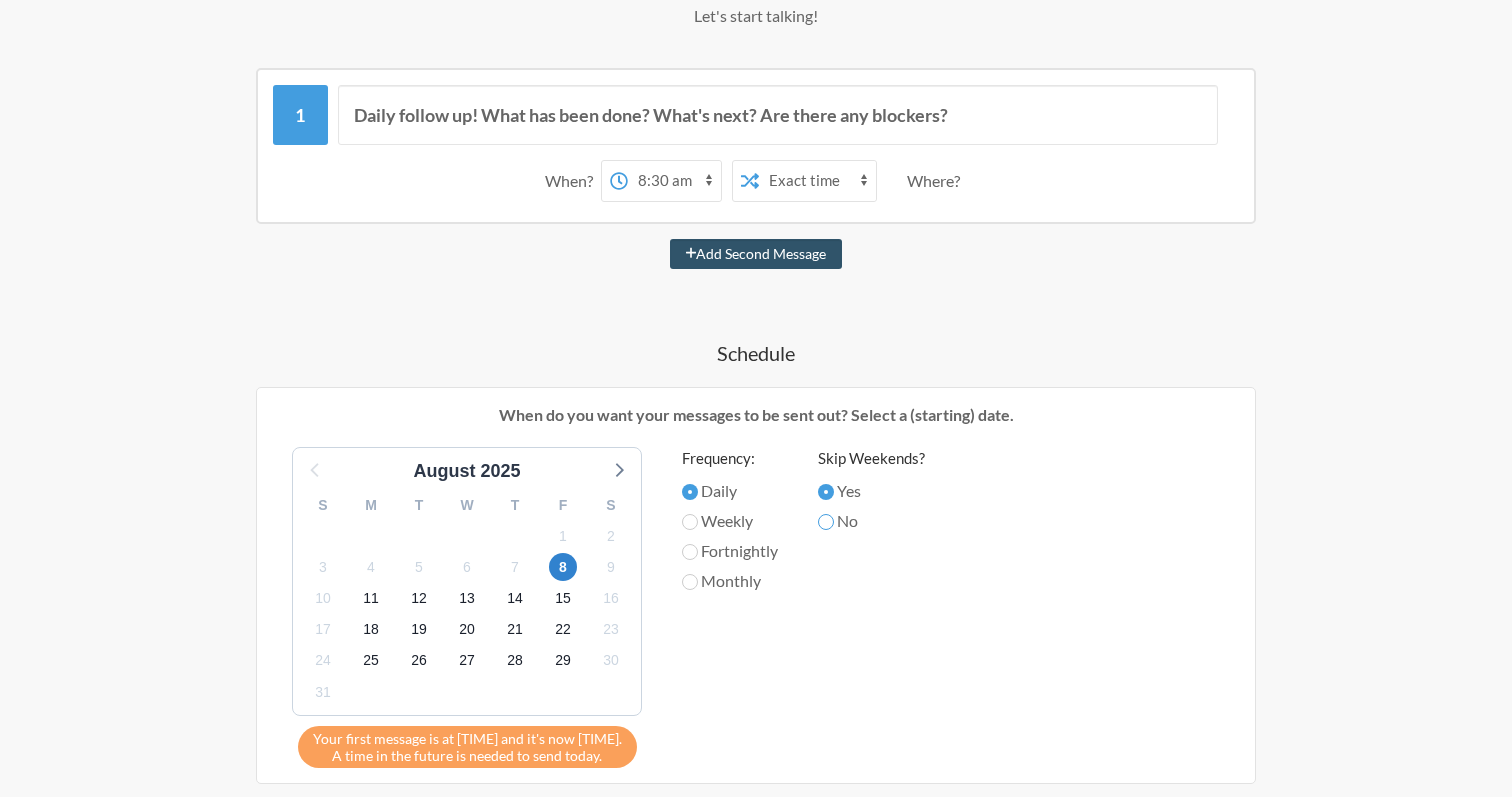 click on "No" at bounding box center [826, 522] 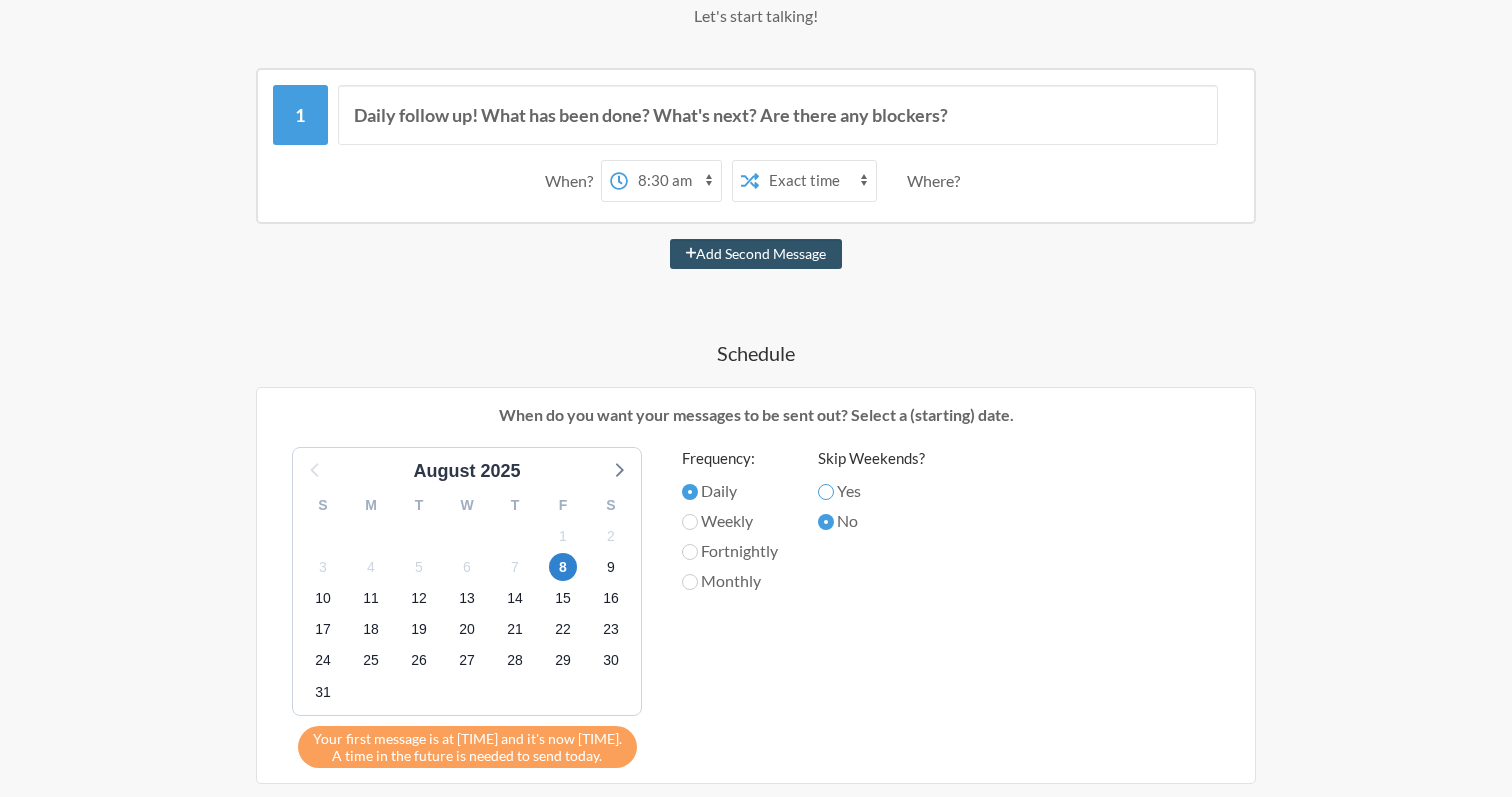 click on "Yes" at bounding box center (826, 492) 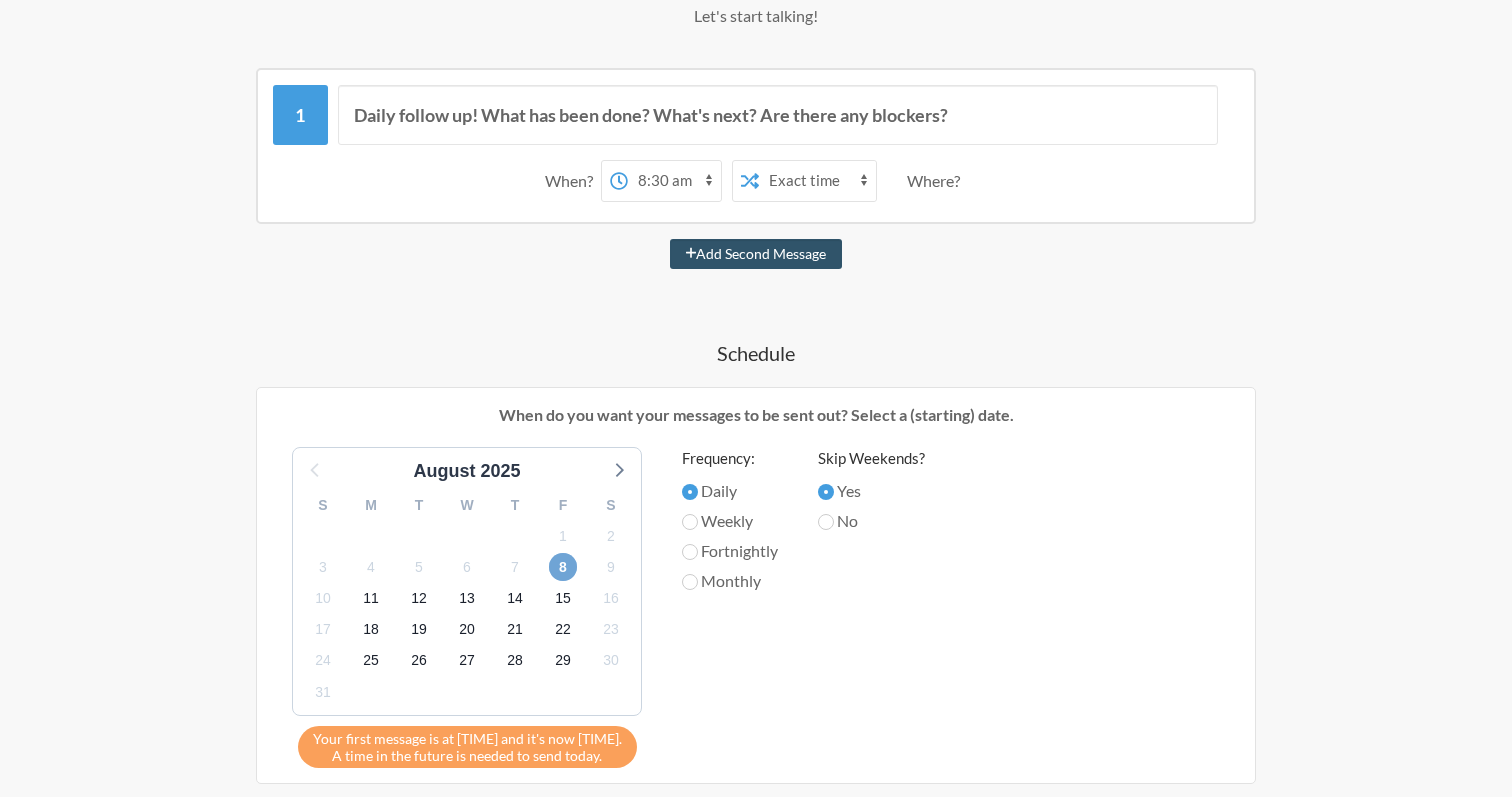 click on "8" at bounding box center [563, 567] 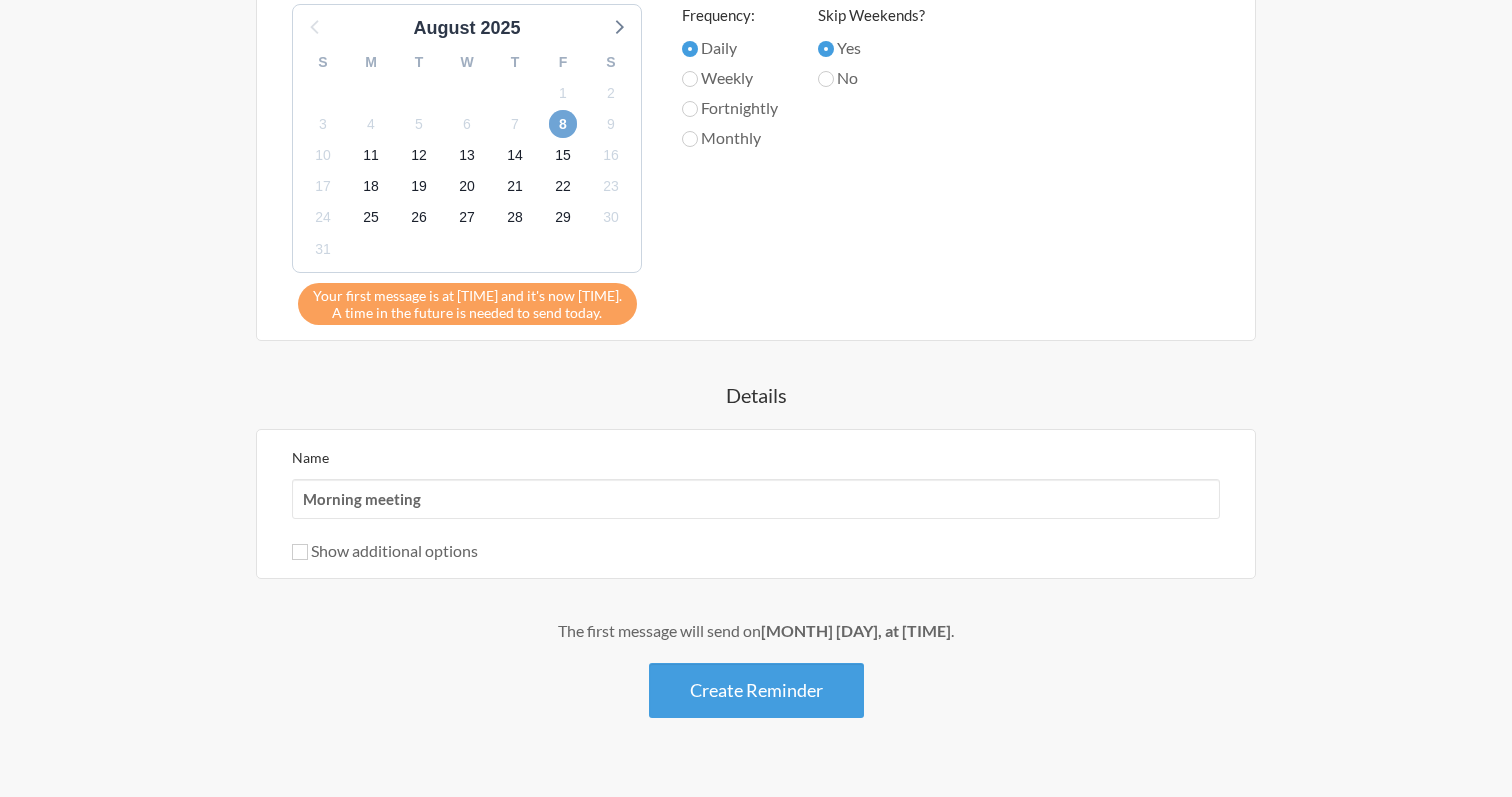 scroll, scrollTop: 767, scrollLeft: 0, axis: vertical 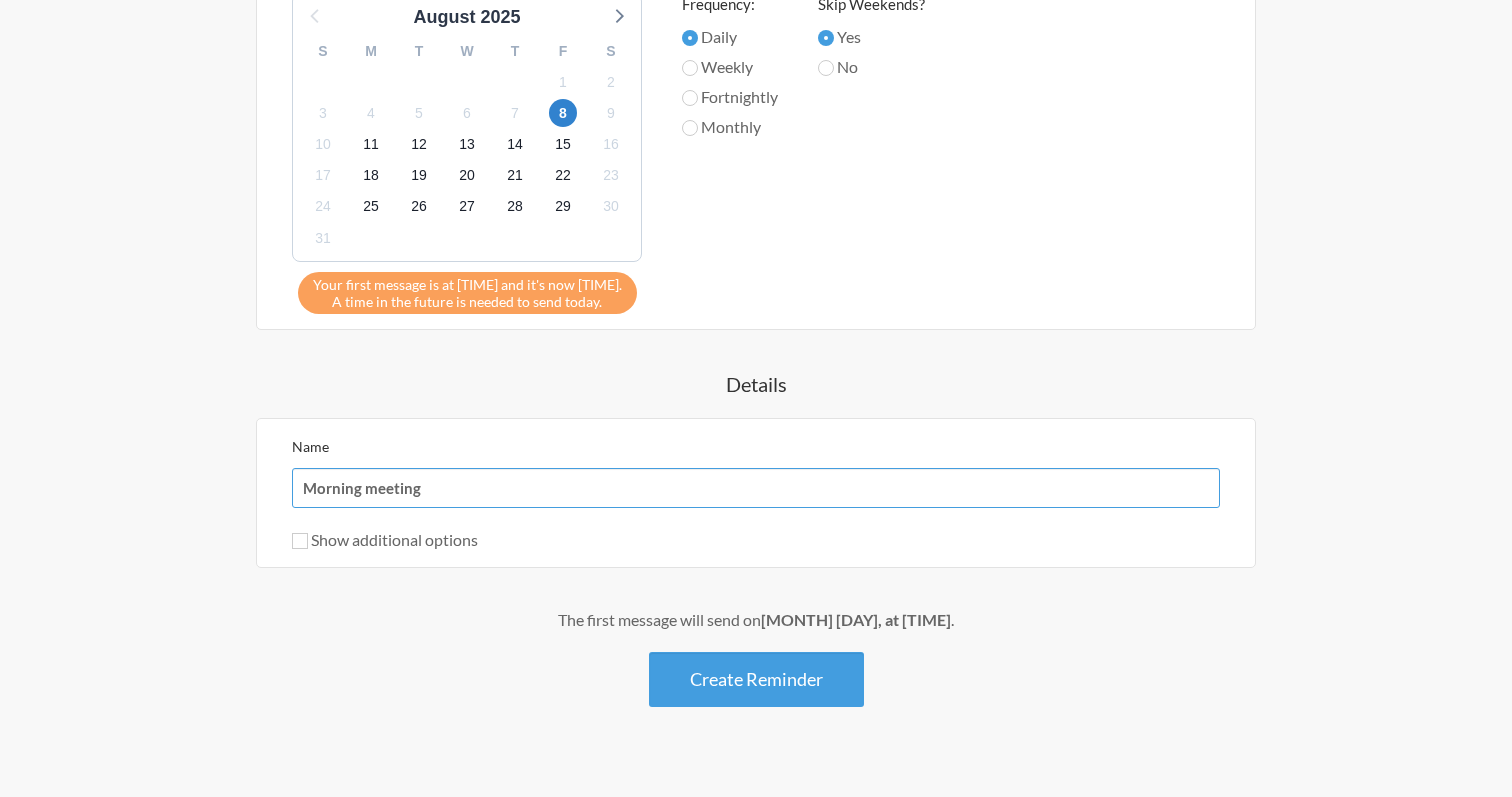 click on "Morning meeting" at bounding box center (756, 488) 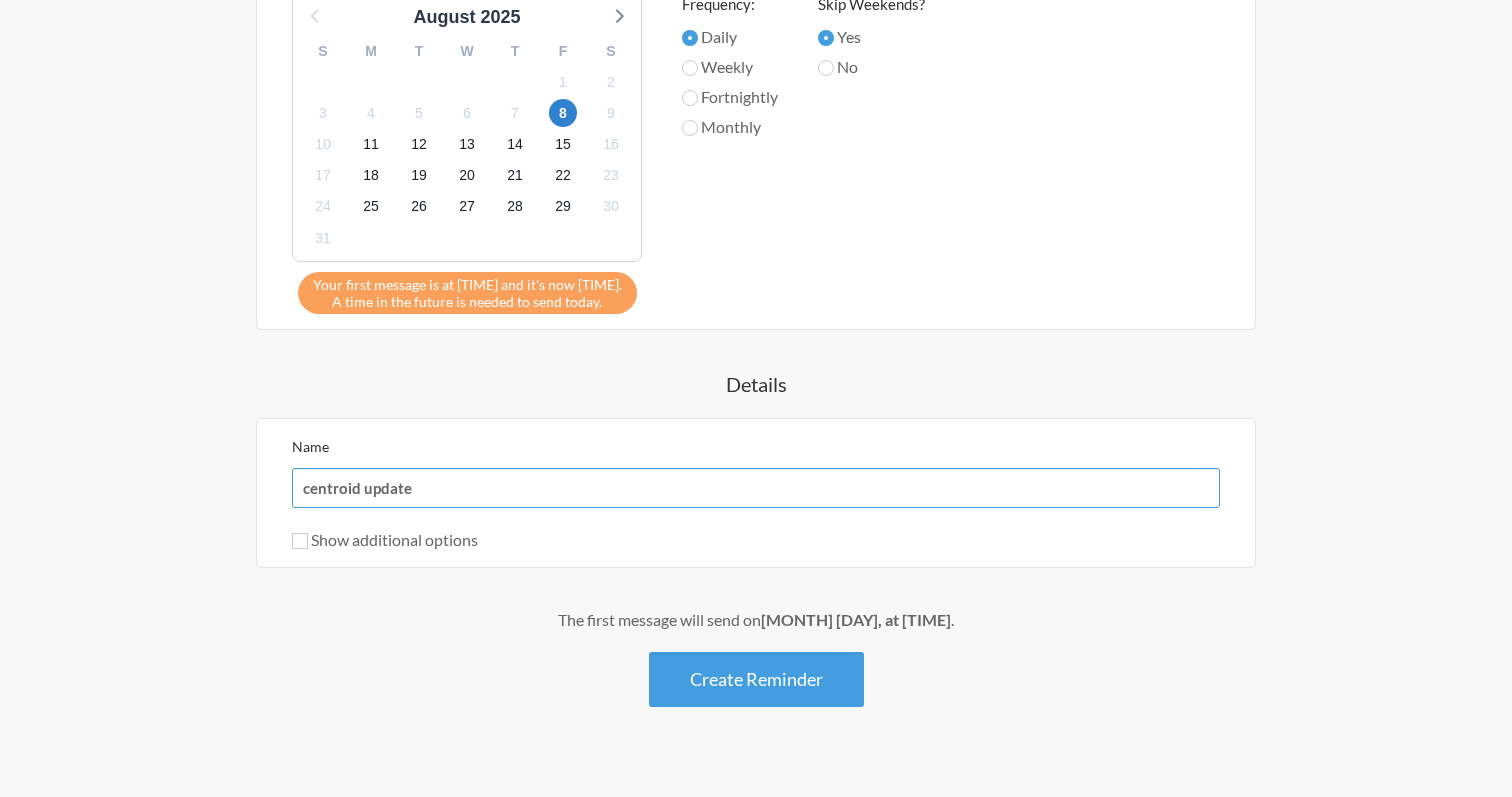 drag, startPoint x: 309, startPoint y: 487, endPoint x: 292, endPoint y: 487, distance: 17 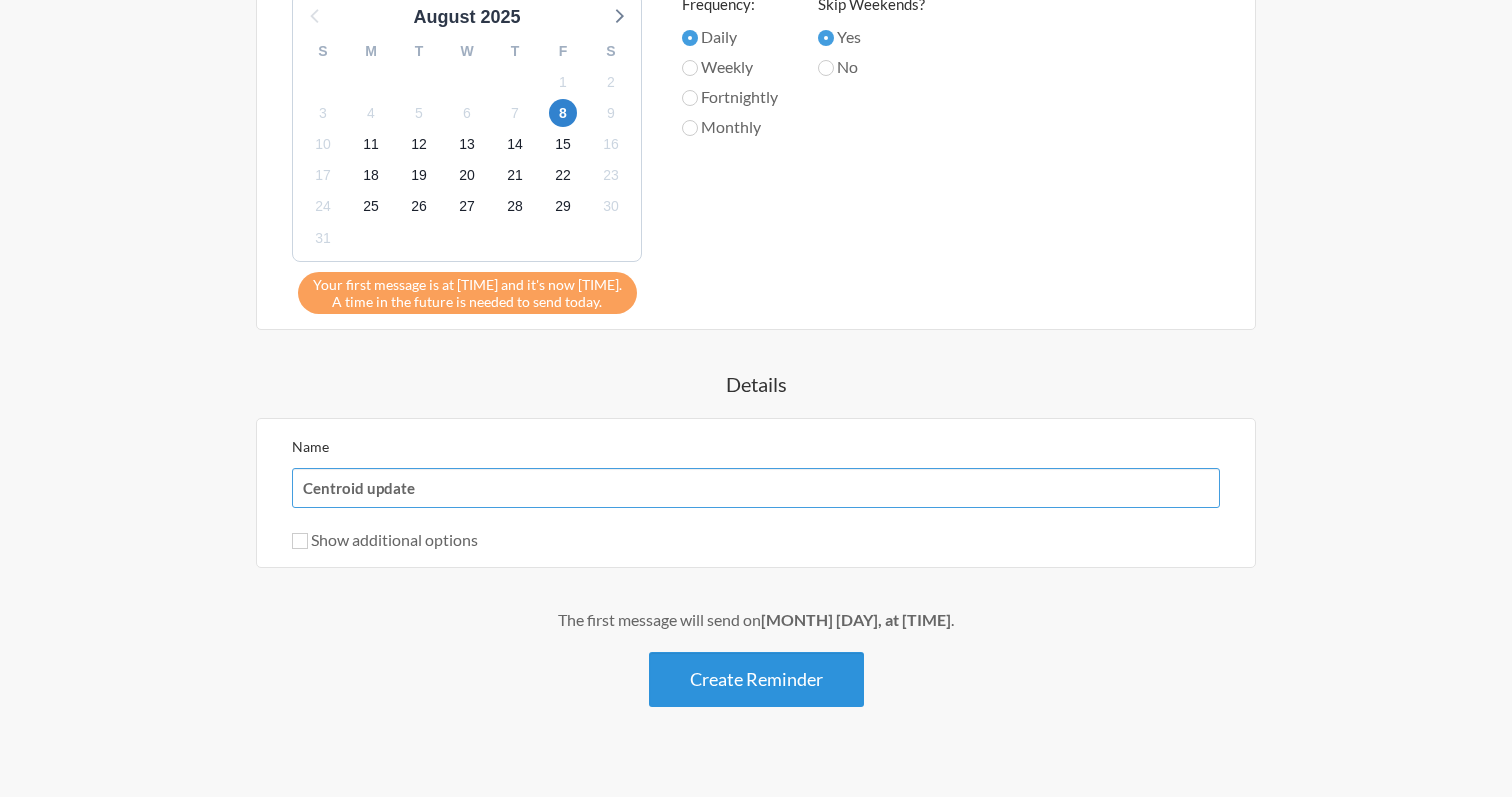 type on "Centroid update" 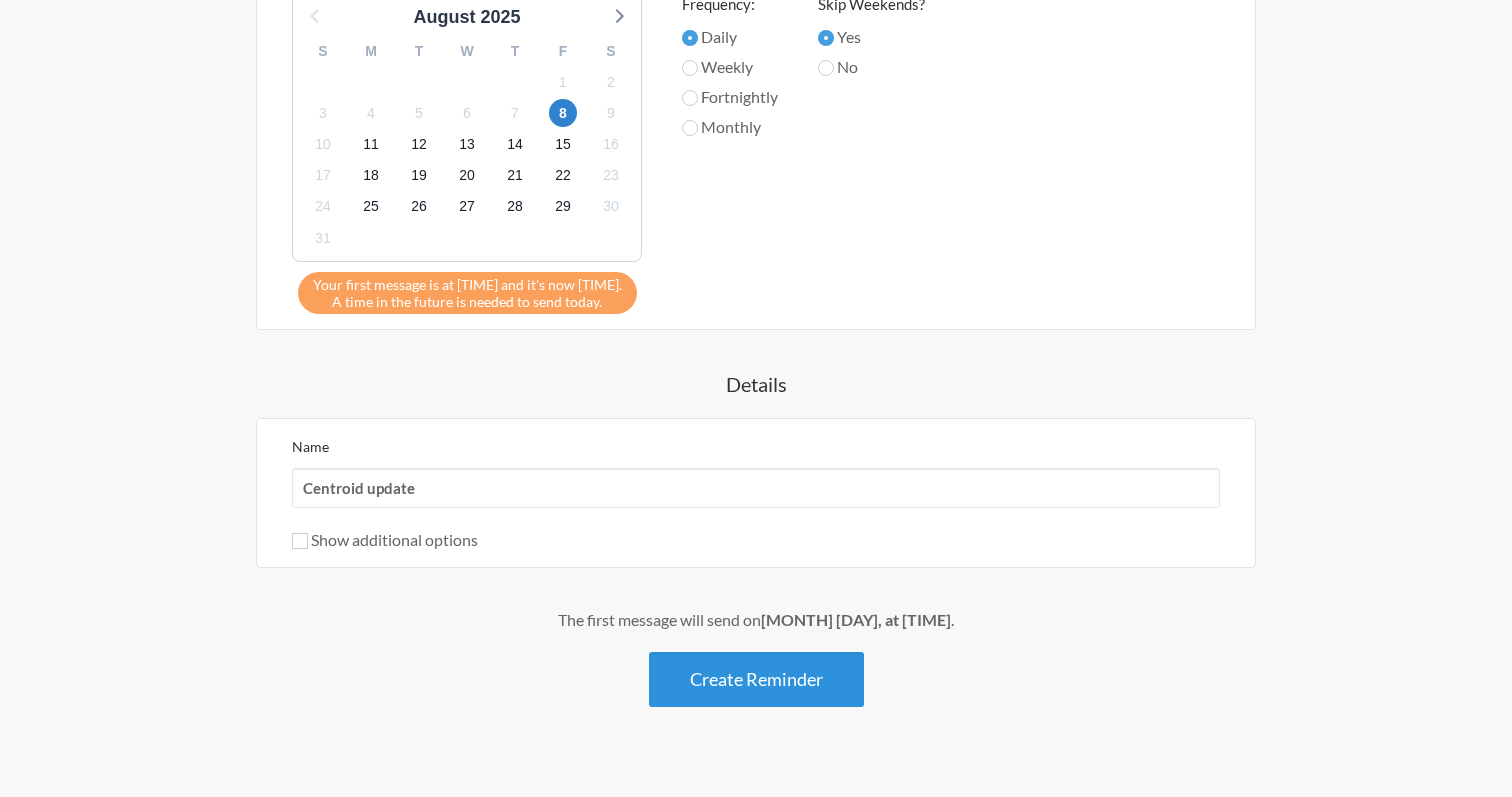 click on "Create Reminder" at bounding box center (756, 679) 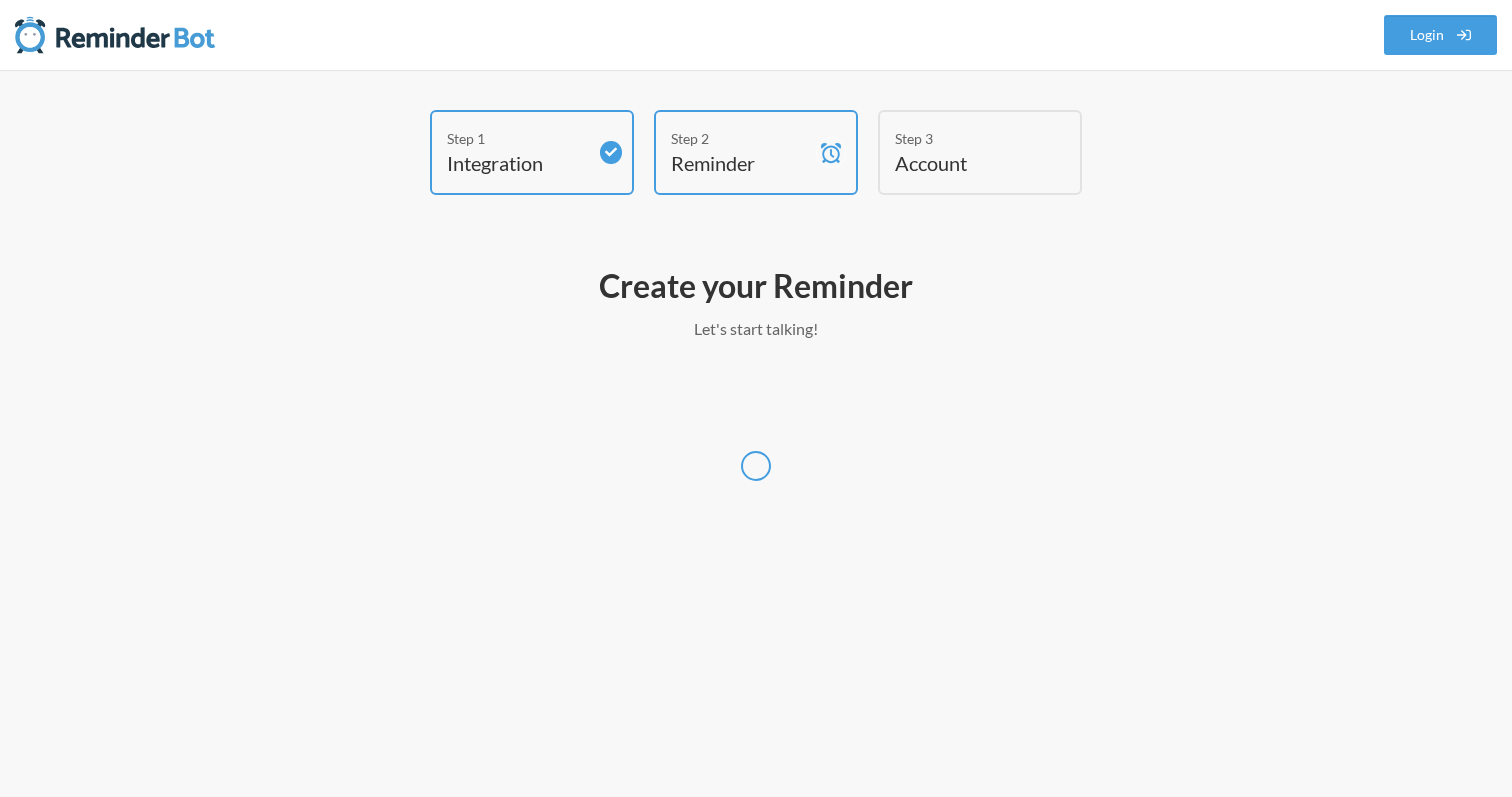 select on "[TIMEZONE]" 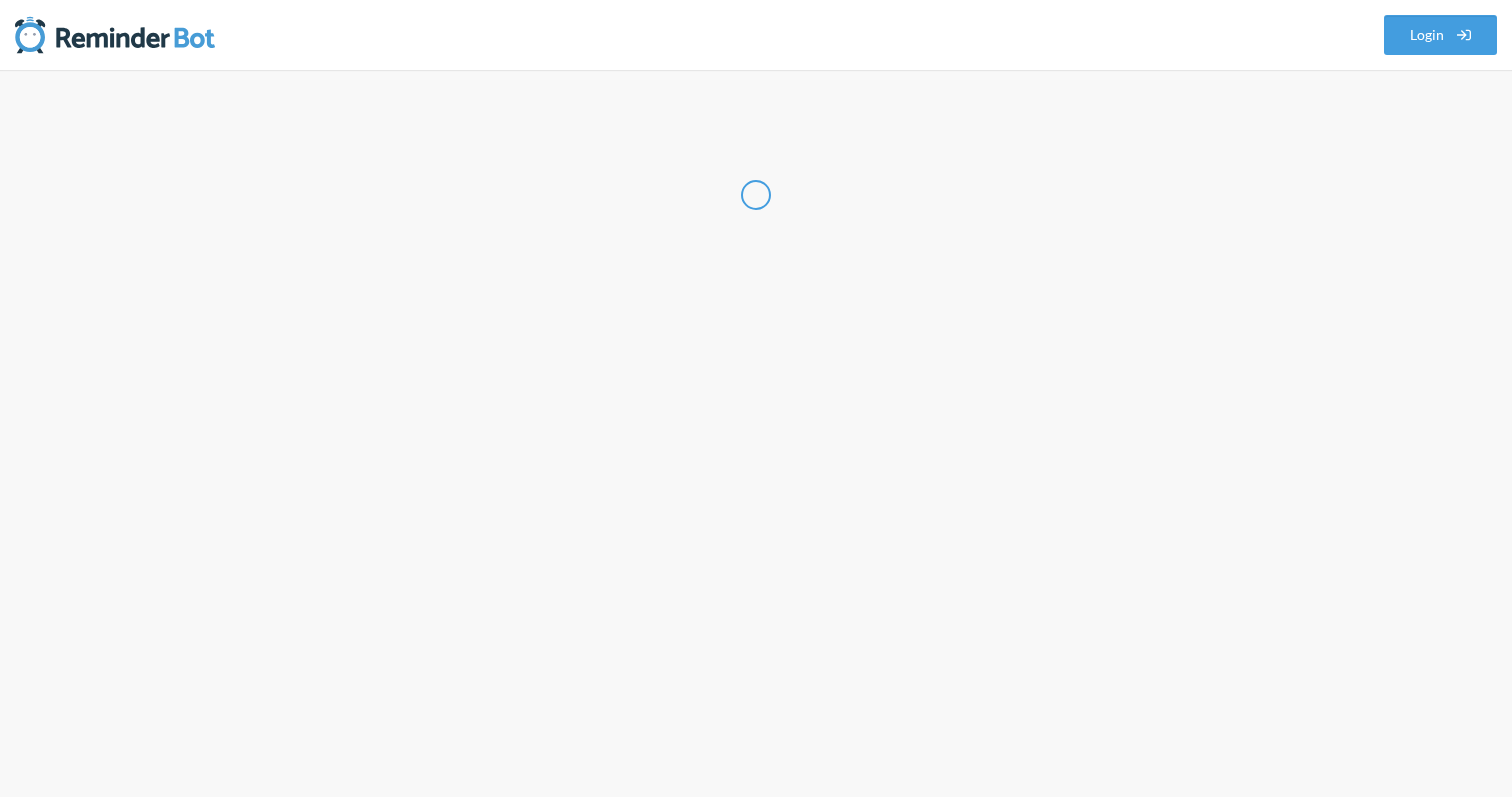 select on "[STATE]" 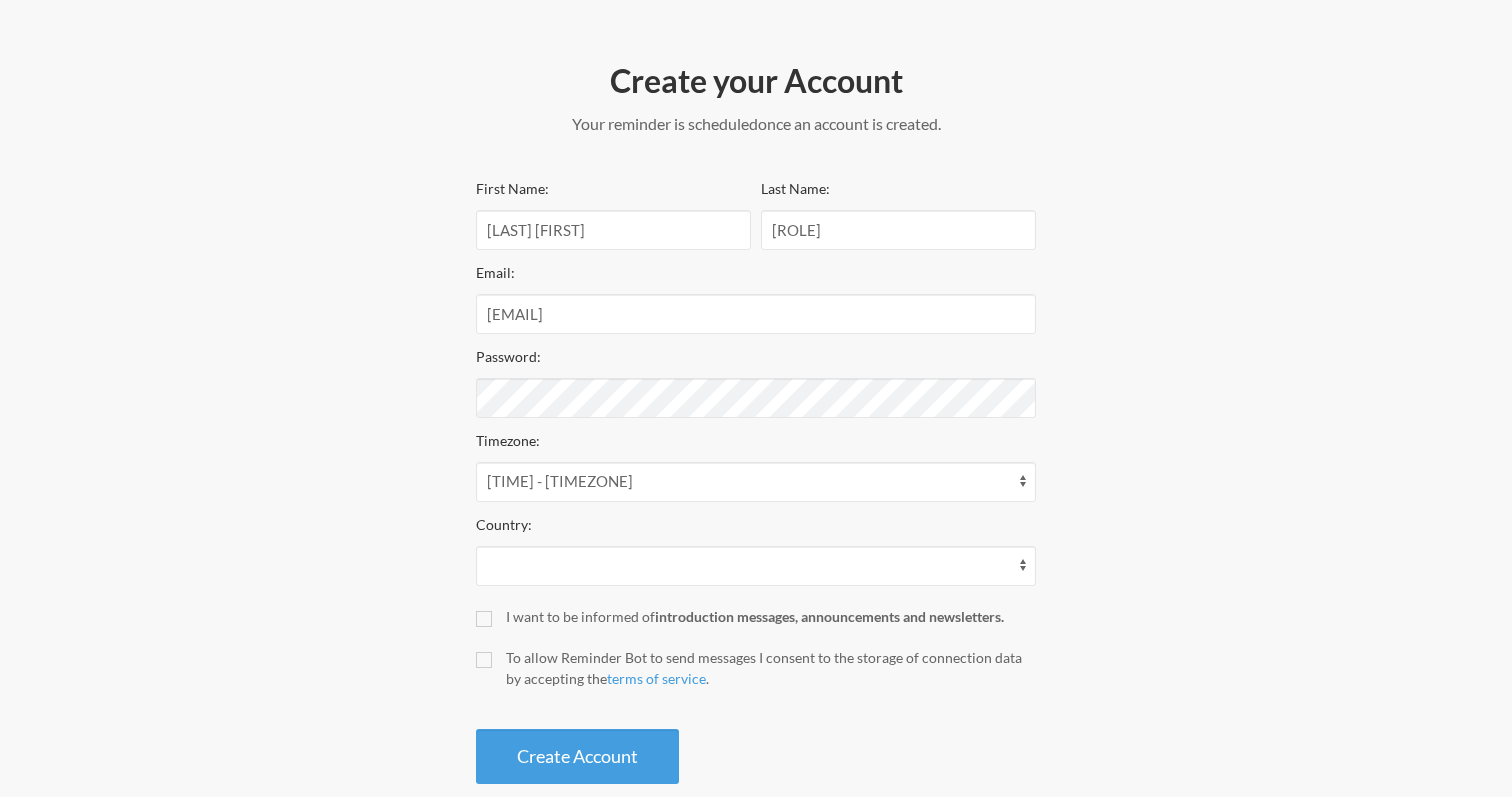 scroll, scrollTop: 241, scrollLeft: 0, axis: vertical 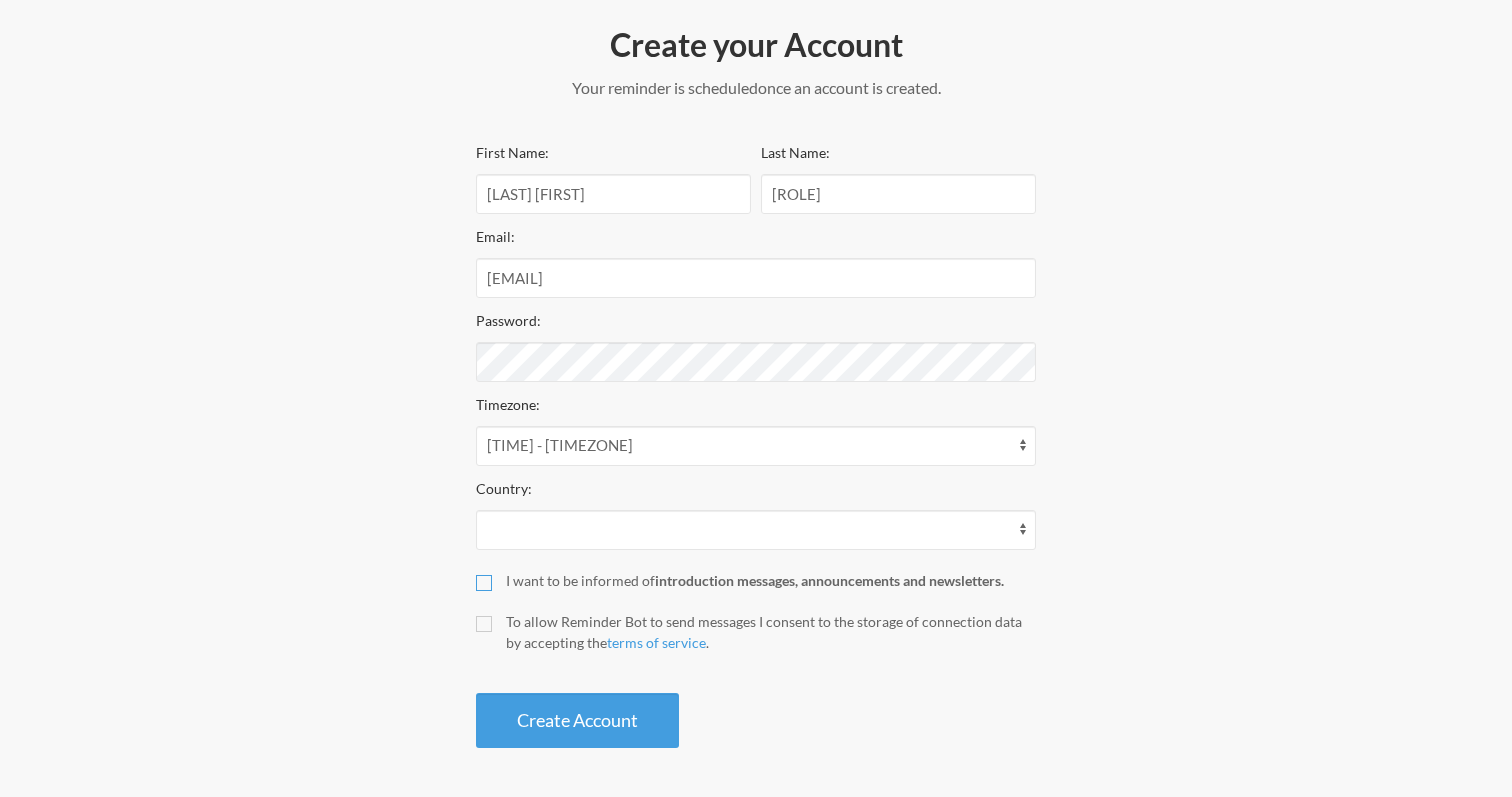 click on "I want to be informed of  introduction messages, announcements and newsletters." at bounding box center (484, 583) 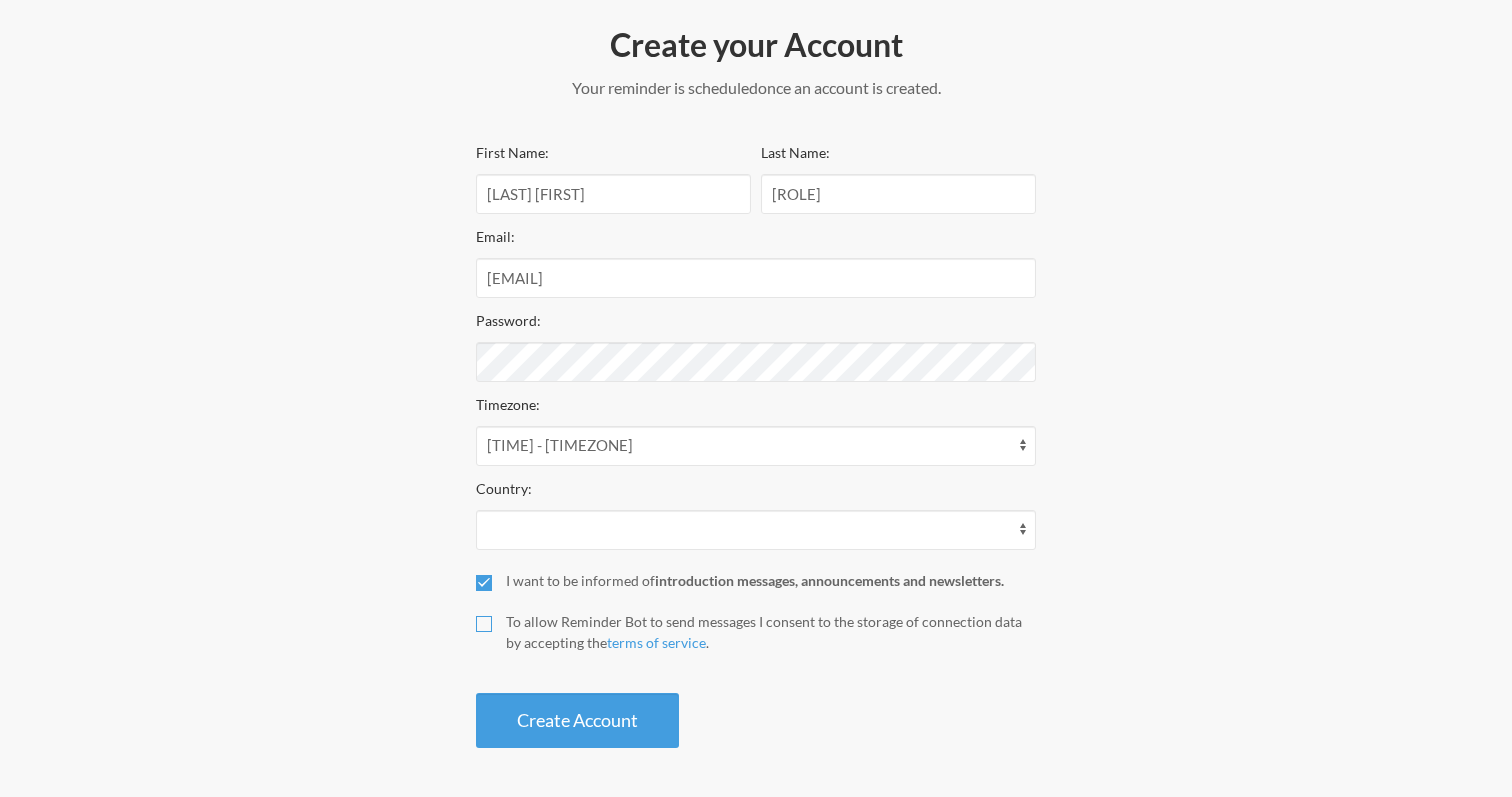 click on "To allow Reminder Bot to send messages I consent to the storage of connection data by accepting the  terms of service ." at bounding box center [484, 624] 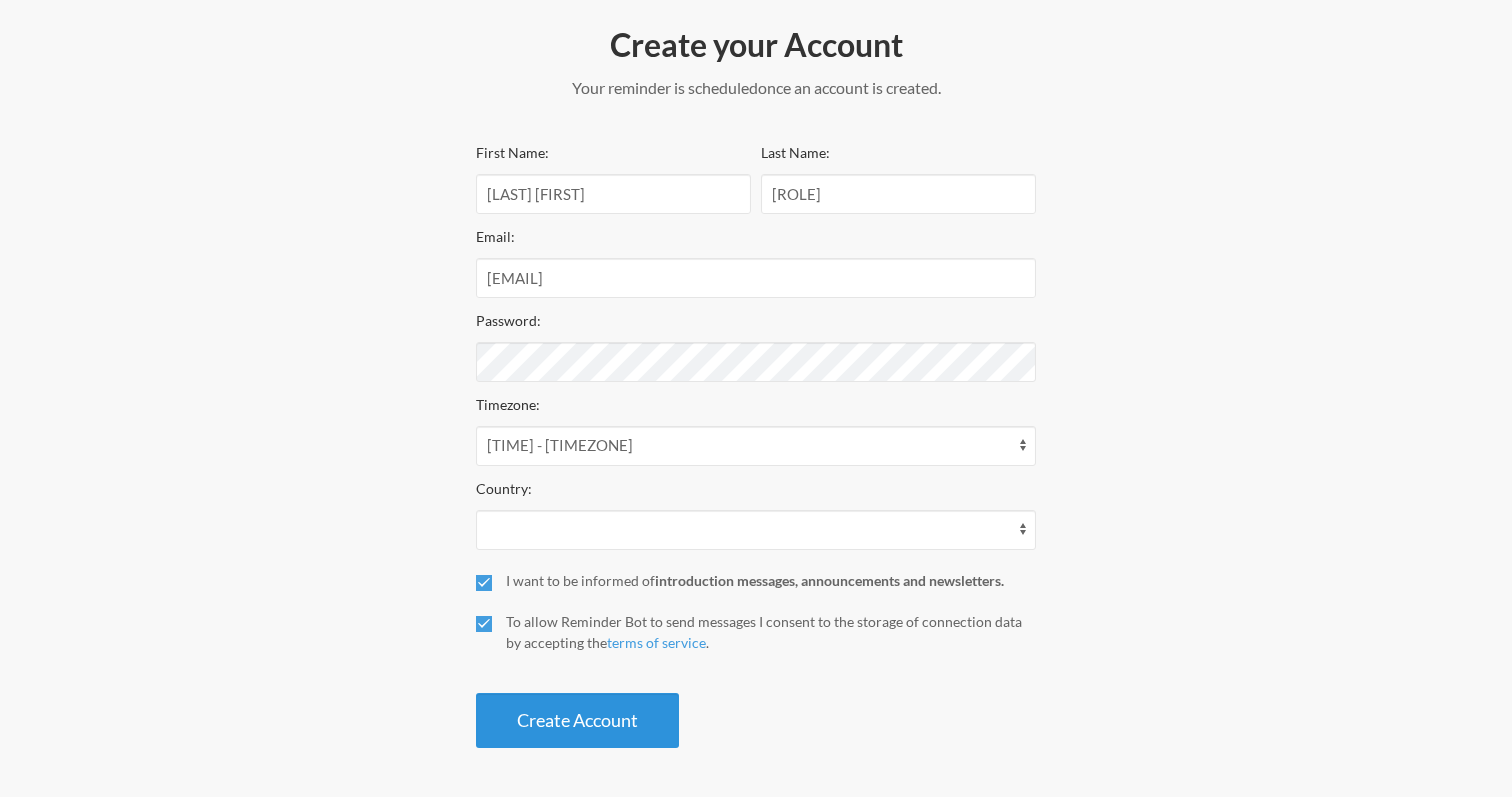 click on "Create Account" at bounding box center [577, 720] 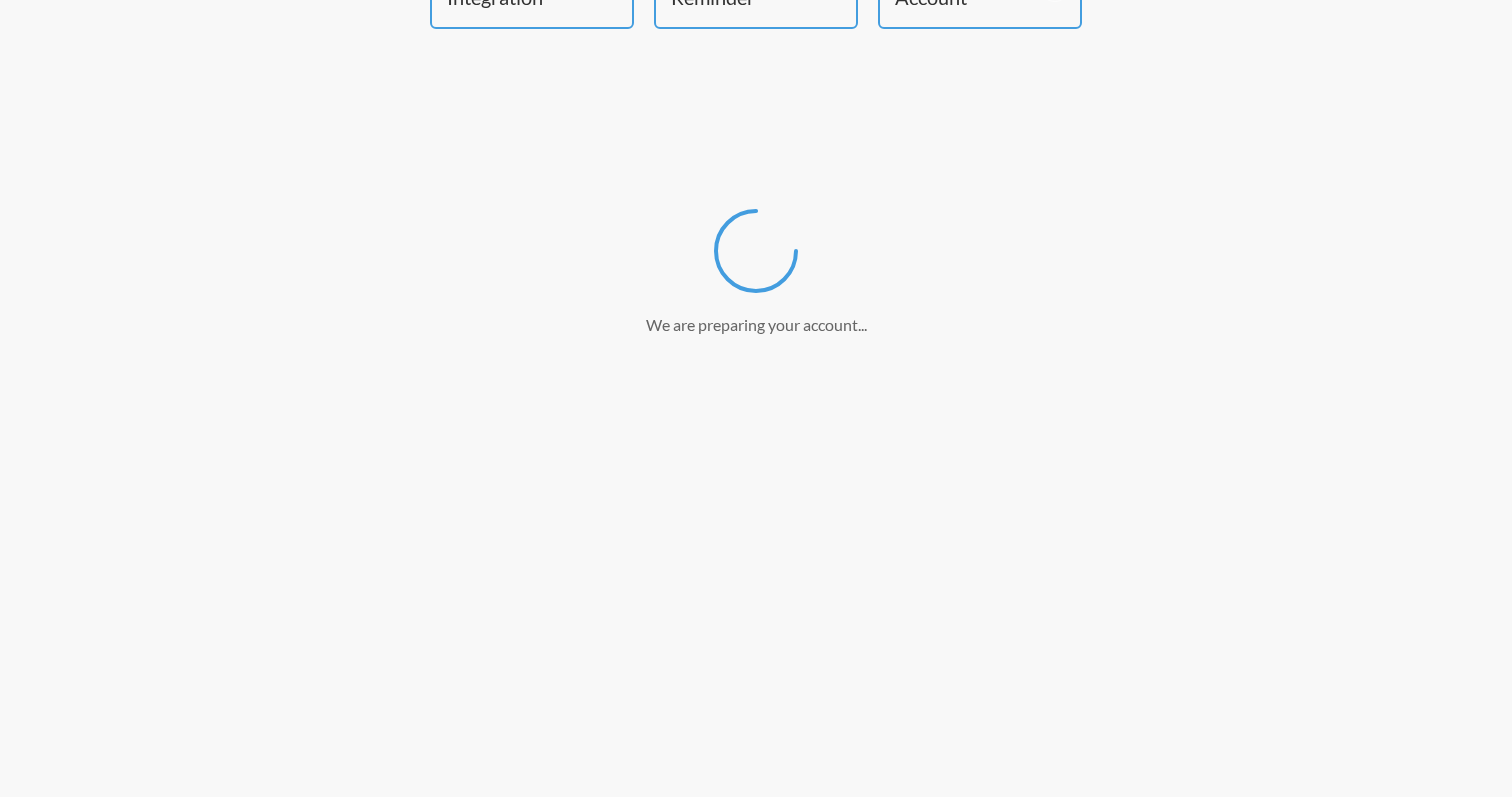 scroll, scrollTop: 241, scrollLeft: 0, axis: vertical 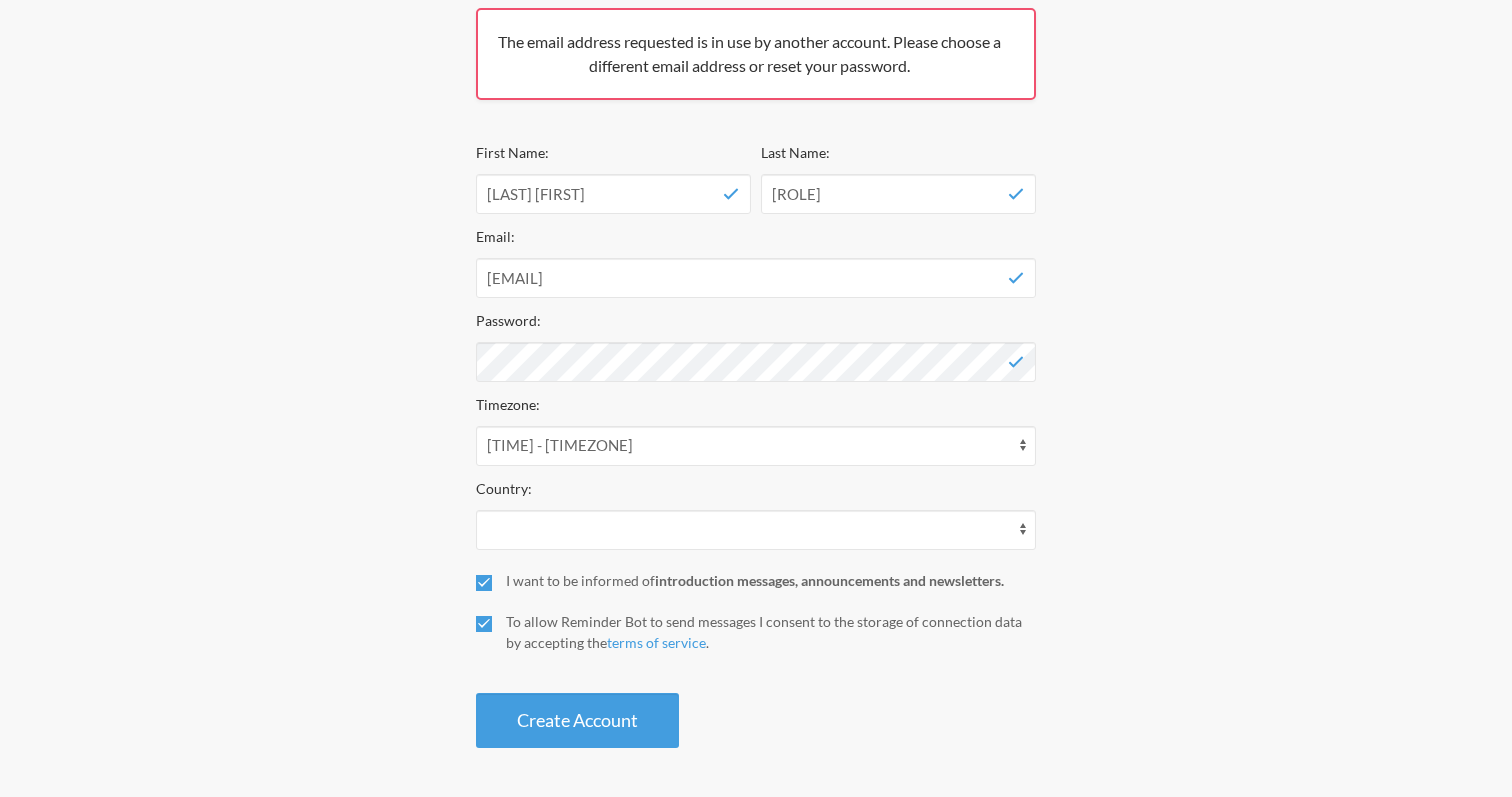 click on "I want to be informed of  introduction messages, announcements and newsletters." at bounding box center [756, 580] 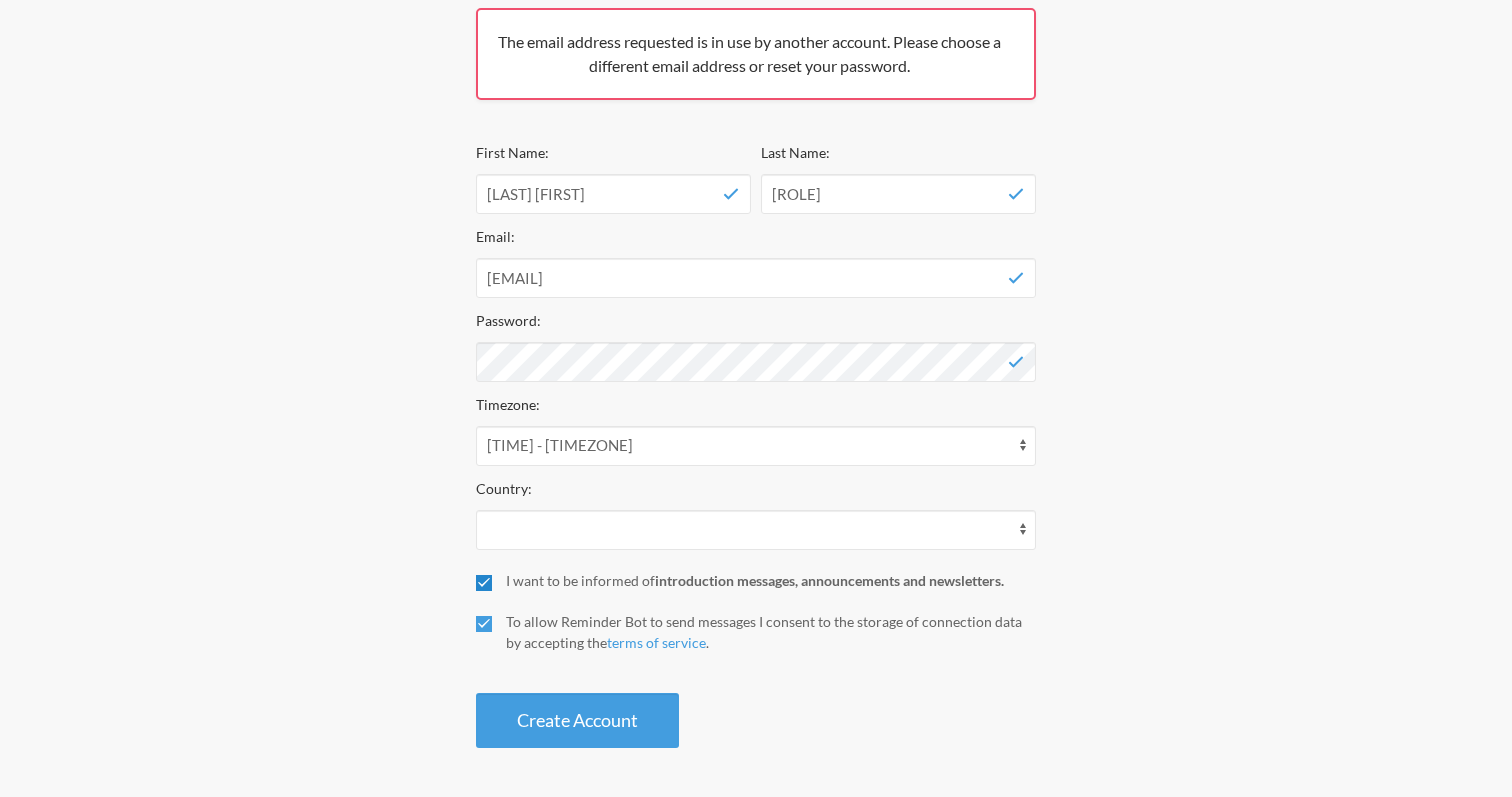 click on "I want to be informed of  introduction messages, announcements and newsletters." at bounding box center (484, 583) 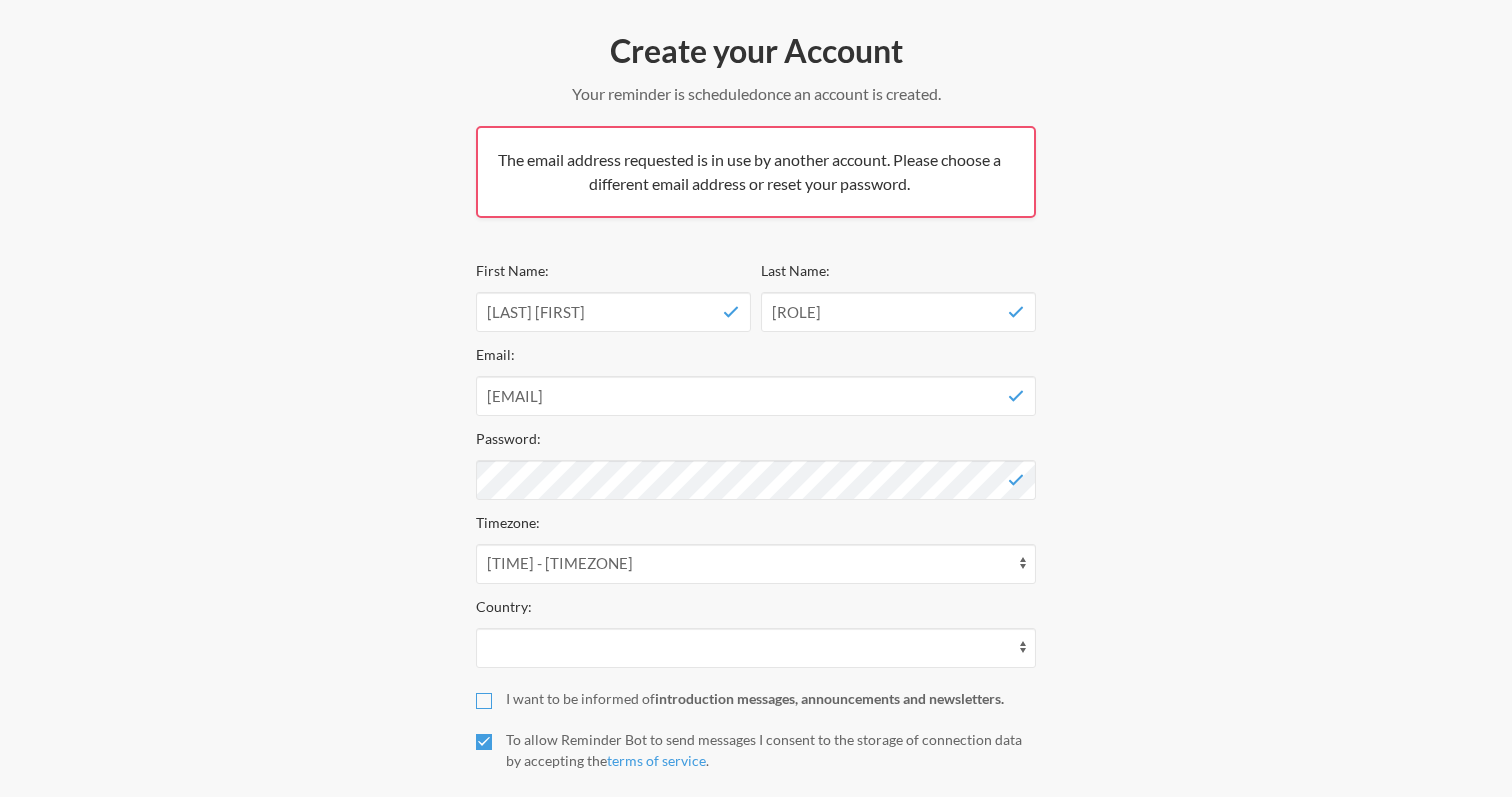 scroll, scrollTop: 0, scrollLeft: 0, axis: both 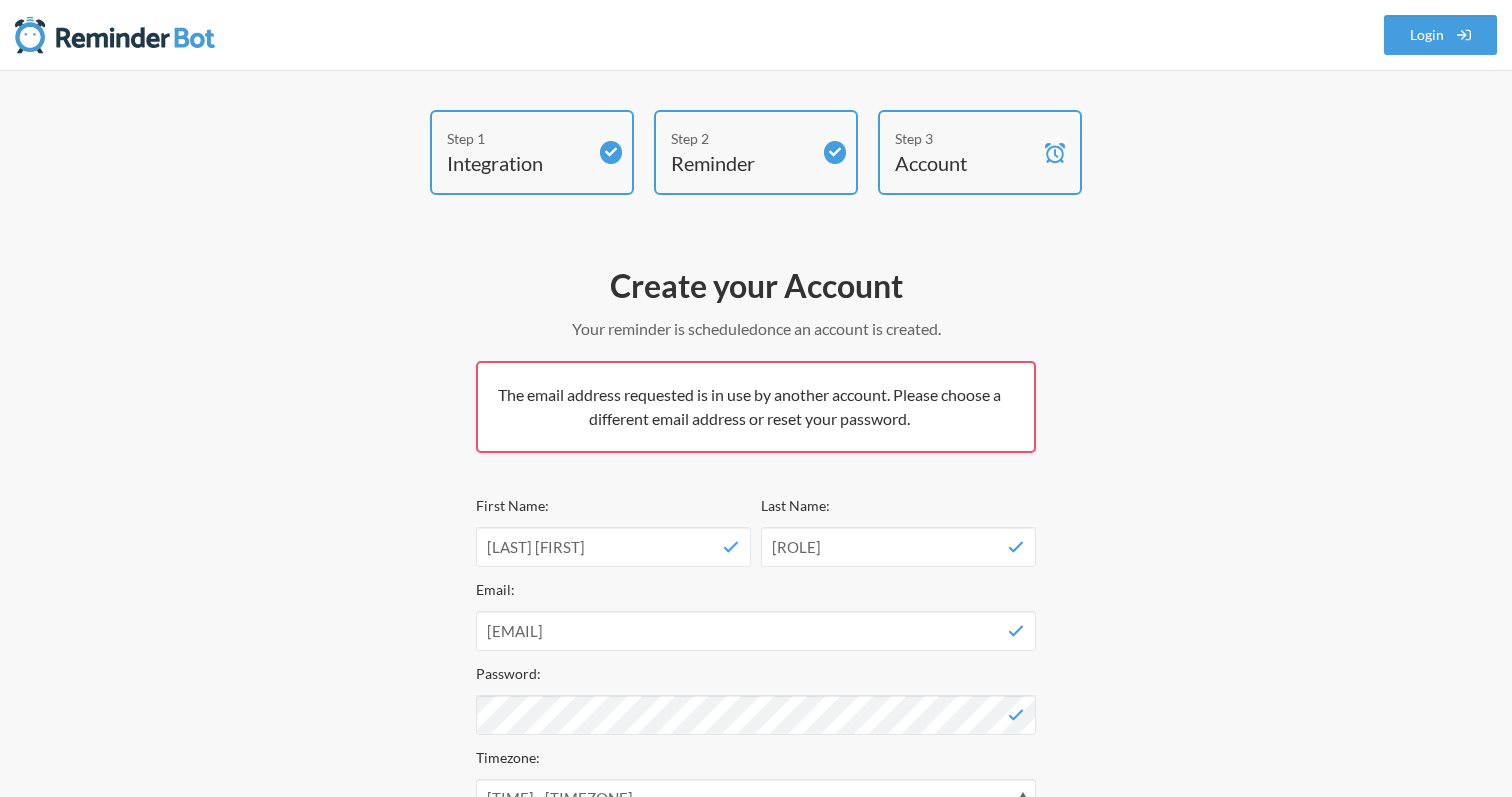 click at bounding box center (115, 35) 